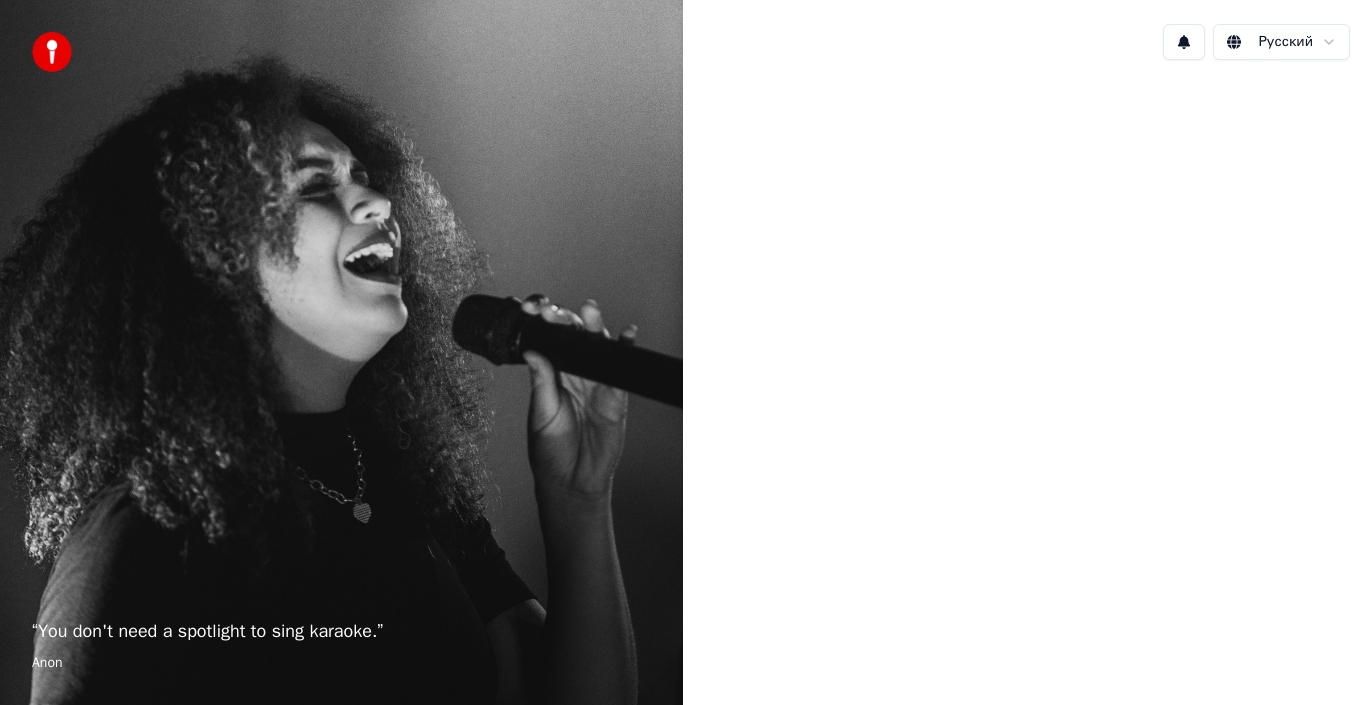 scroll, scrollTop: 0, scrollLeft: 0, axis: both 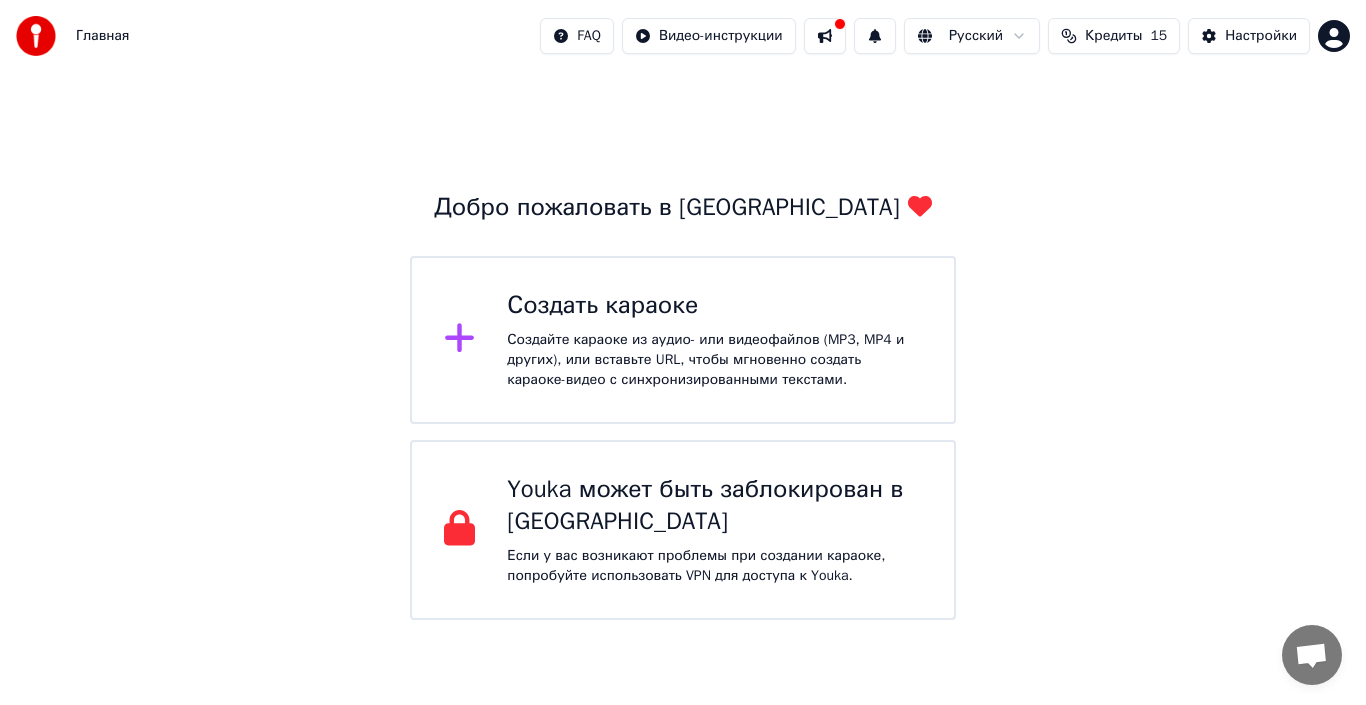 click on "Создать караоке Создайте караоке из аудио- или видеофайлов (MP3, MP4 и других), или вставьте URL, чтобы мгновенно создать караоке-видео с синхронизированными текстами." at bounding box center (714, 340) 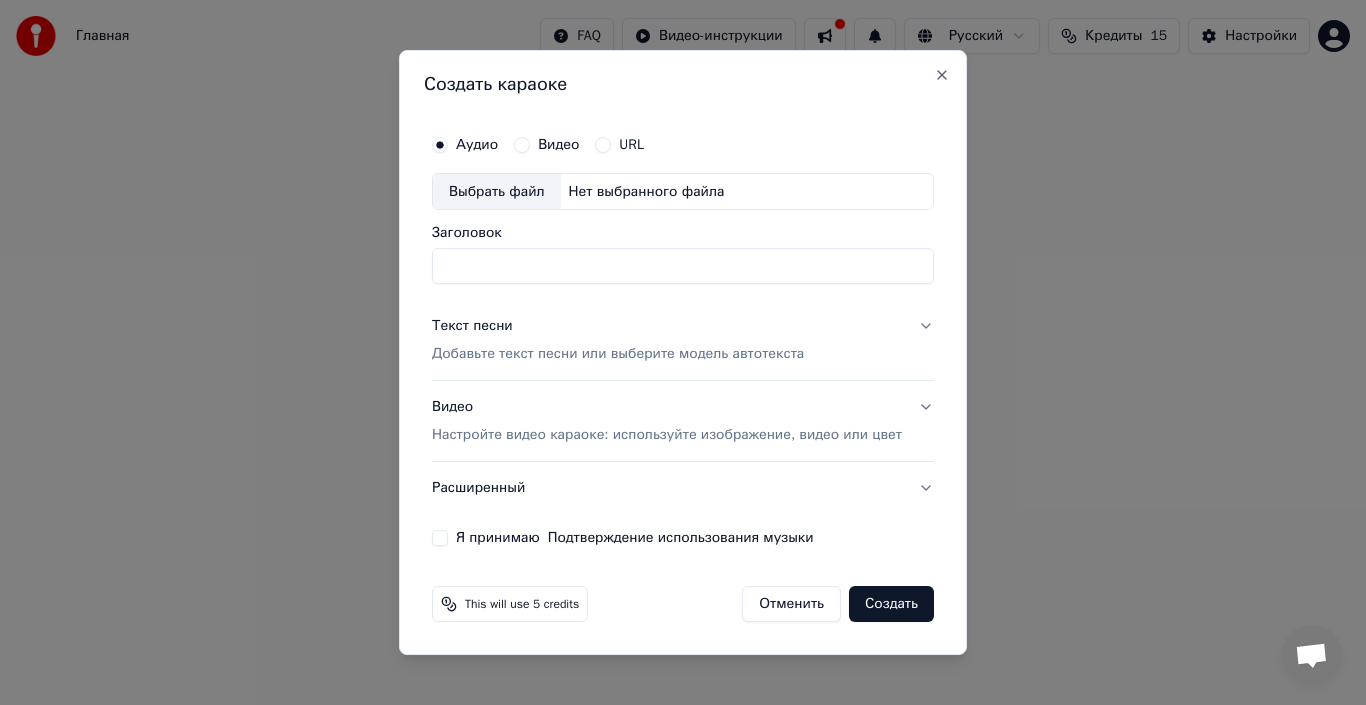 click on "Выбрать файл" at bounding box center [497, 192] 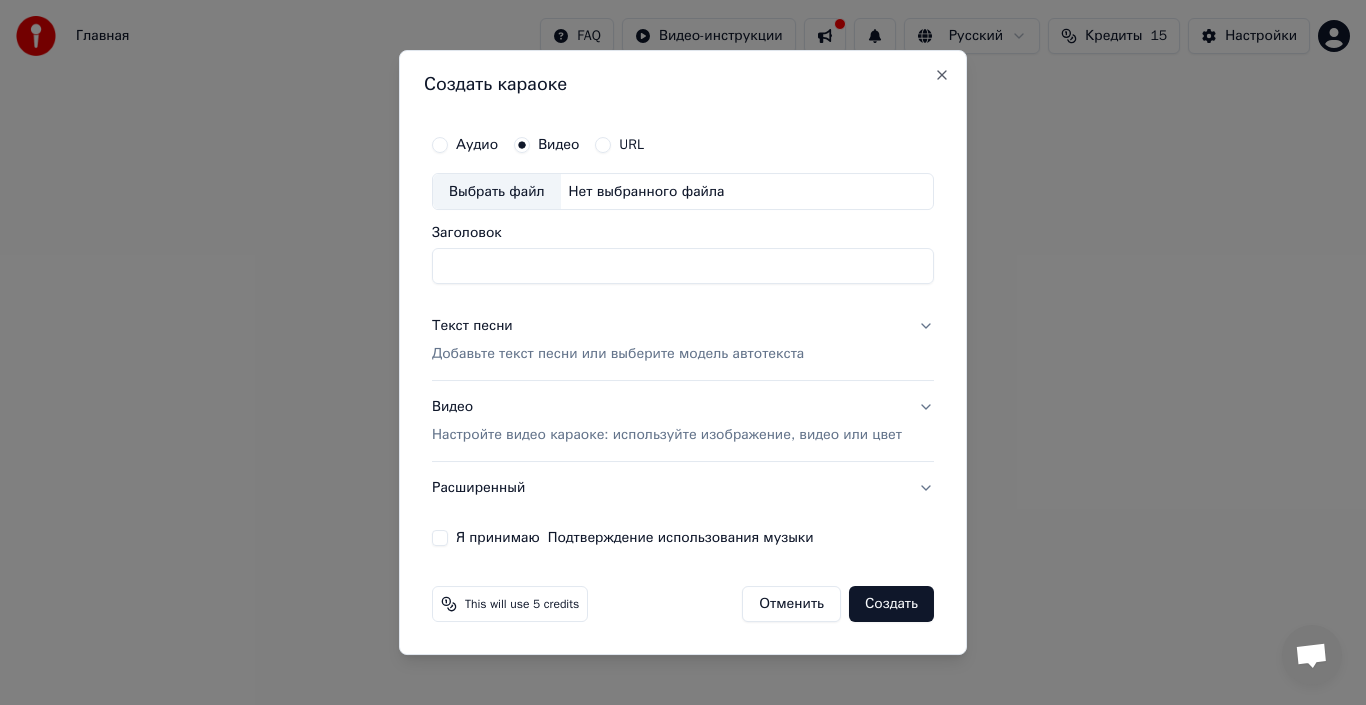 click on "Выбрать файл" at bounding box center (497, 192) 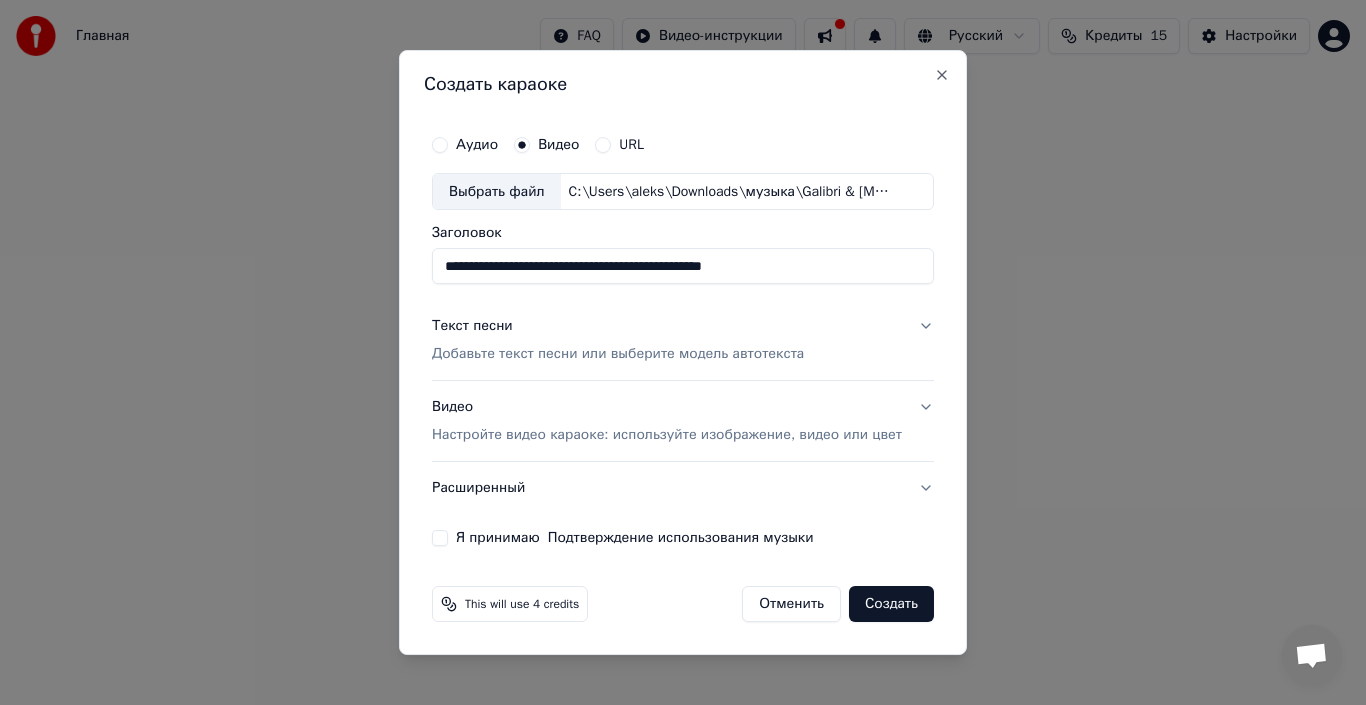 click on "**********" at bounding box center (683, 267) 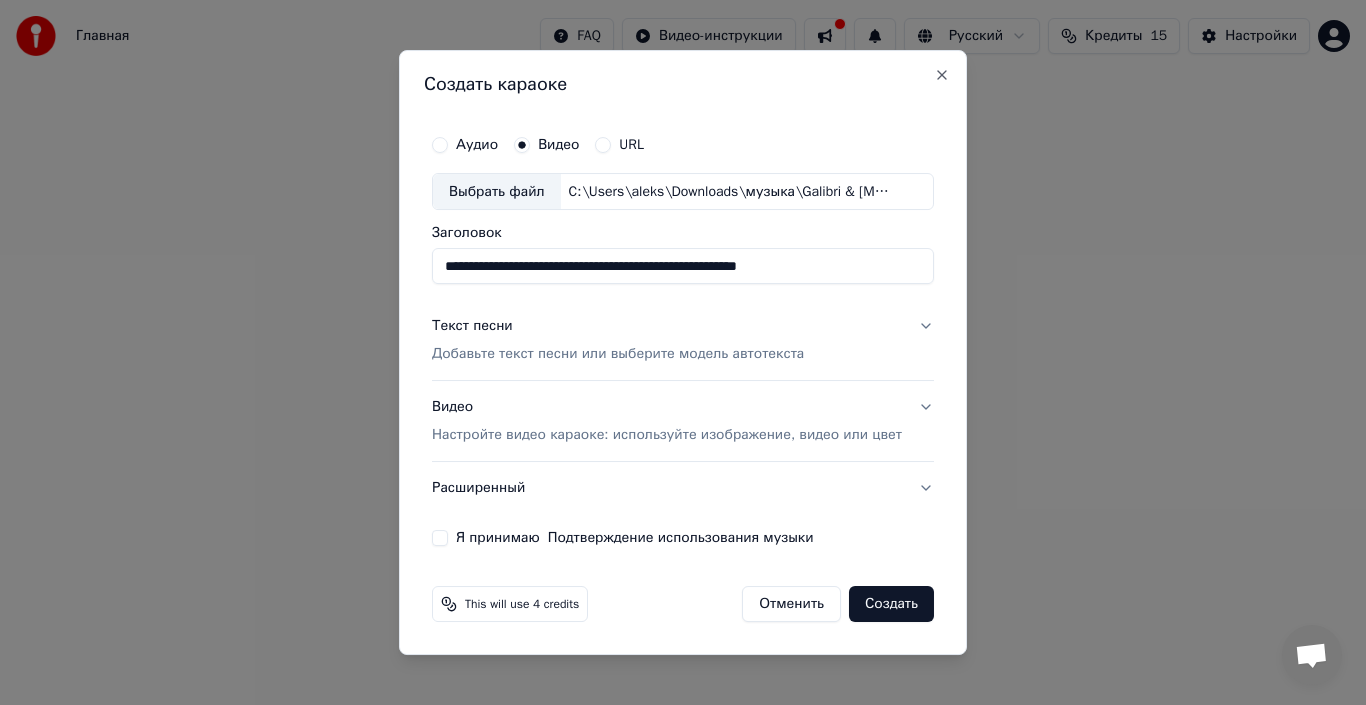 type on "**********" 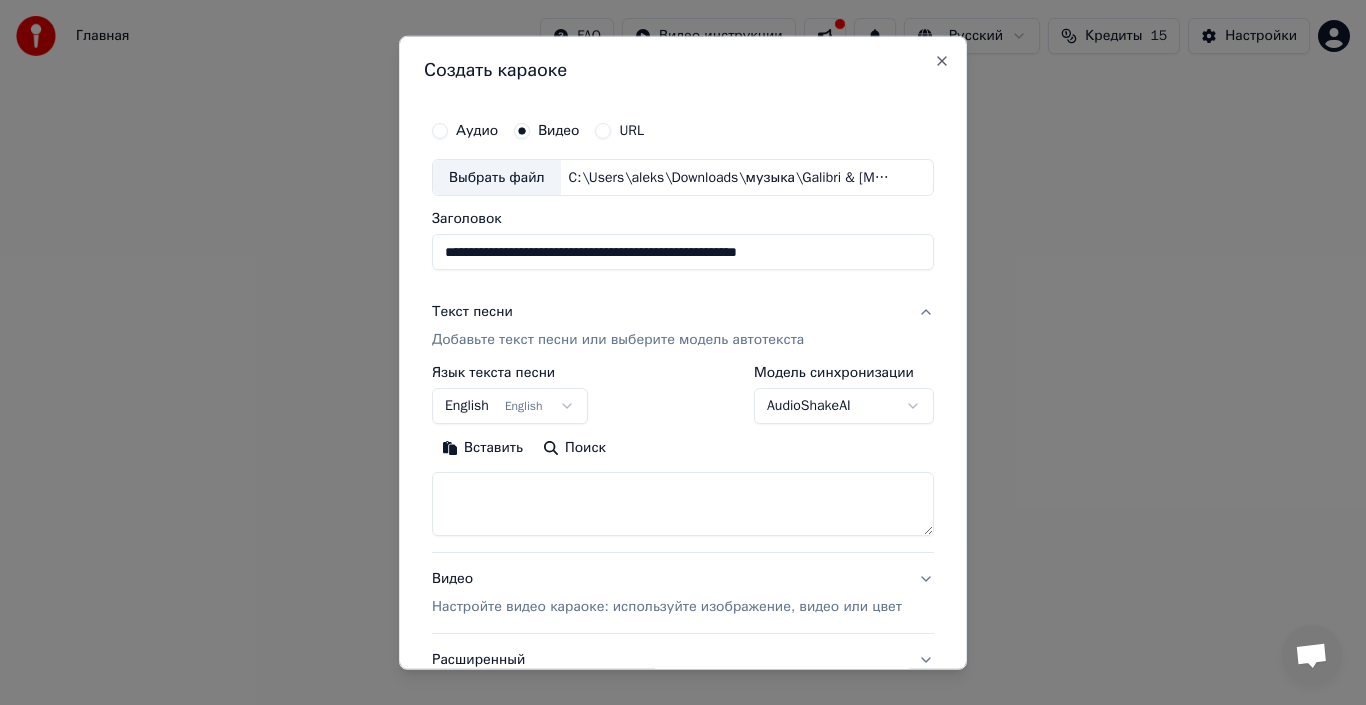 click on "English English" at bounding box center [510, 406] 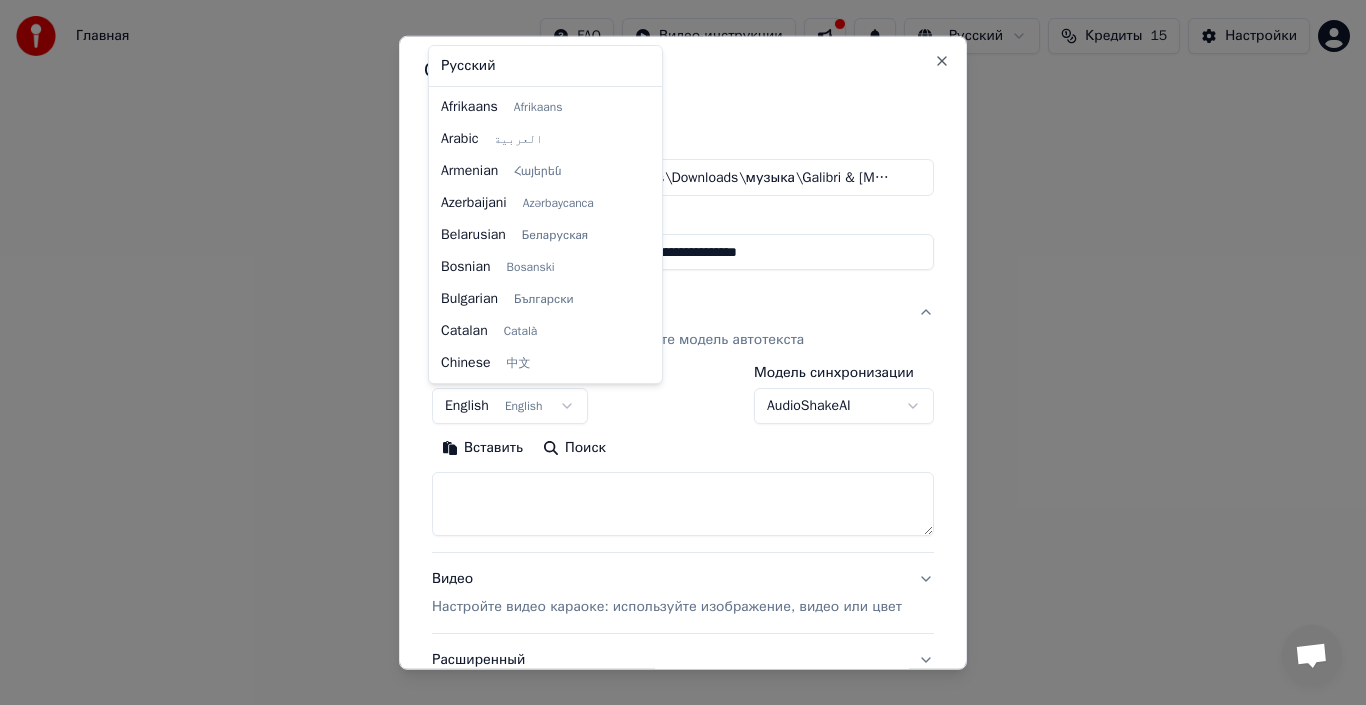 scroll, scrollTop: 160, scrollLeft: 0, axis: vertical 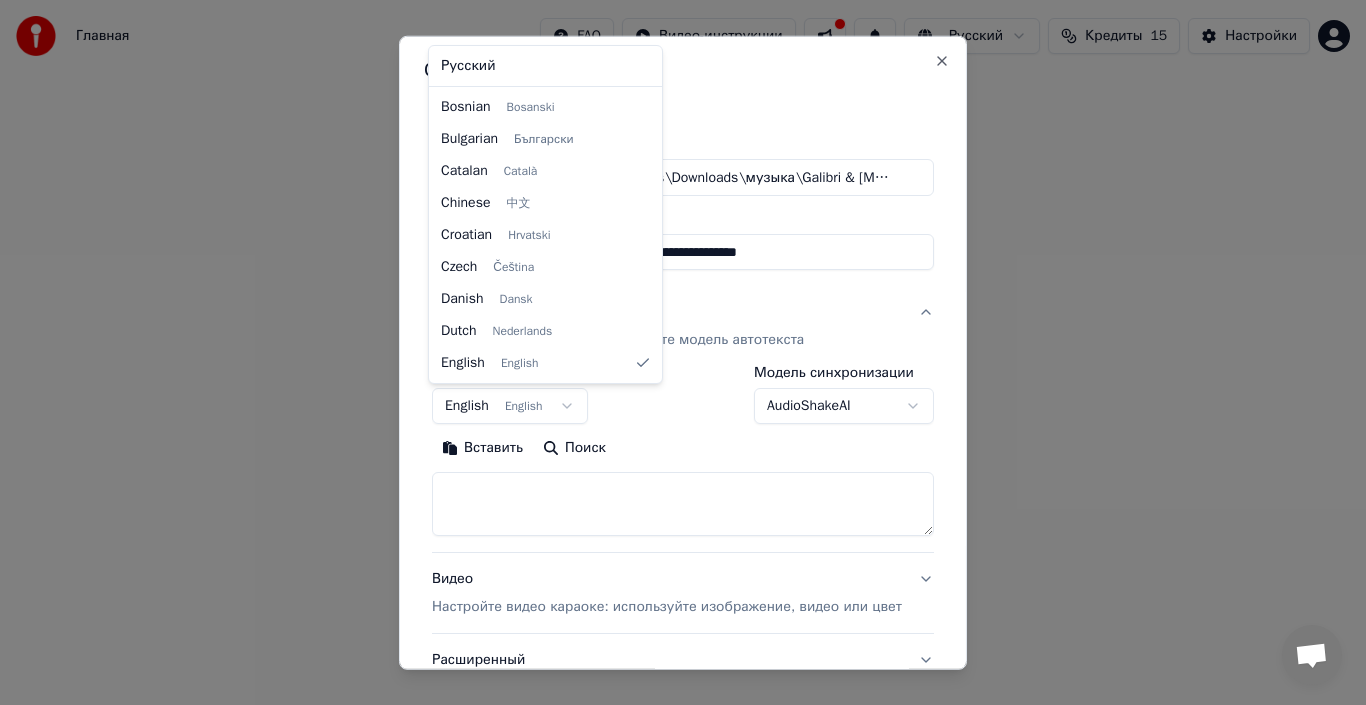 click on "Русский Afrikaans Afrikaans Arabic العربية Armenian Հայերեն Azerbaijani Azərbaycanca Belarusian Беларуская Bosnian Bosanski Bulgarian Български Catalan Català Chinese 中文 Croatian Hrvatski Czech Čeština Danish Dansk Dutch Nederlands English English Estonian Eesti Filipino Filipino Finnish Suomi French Français Galician Galego German Deutsch Greek Ελληνικά Hebrew עברית Hindi हिन्दी Hungarian Magyar Icelandic Íslenska Indonesian Bahasa Indonesia Italian Italiano Japanese 日本語 Kannada ಕನ್ನಡ Kazakh Қазақша Korean 한국어 Kurdish Kurmanji Latvian Latviešu Lithuanian Lietuvių Macedonian Македонски Maori Māori Malay Bahasa Melayu Marathi मराठी Nepali नेपाली Norwegian Norsk Persian فارسی Polish Polski Portuguese Português Romanian Română Serbian Српски Slovak Slovenčina Slovenian Slovenščina Spanish Español Swahili Kiswahili Swedish Svenska Tamil தமிழ் Thai" at bounding box center (545, 214) 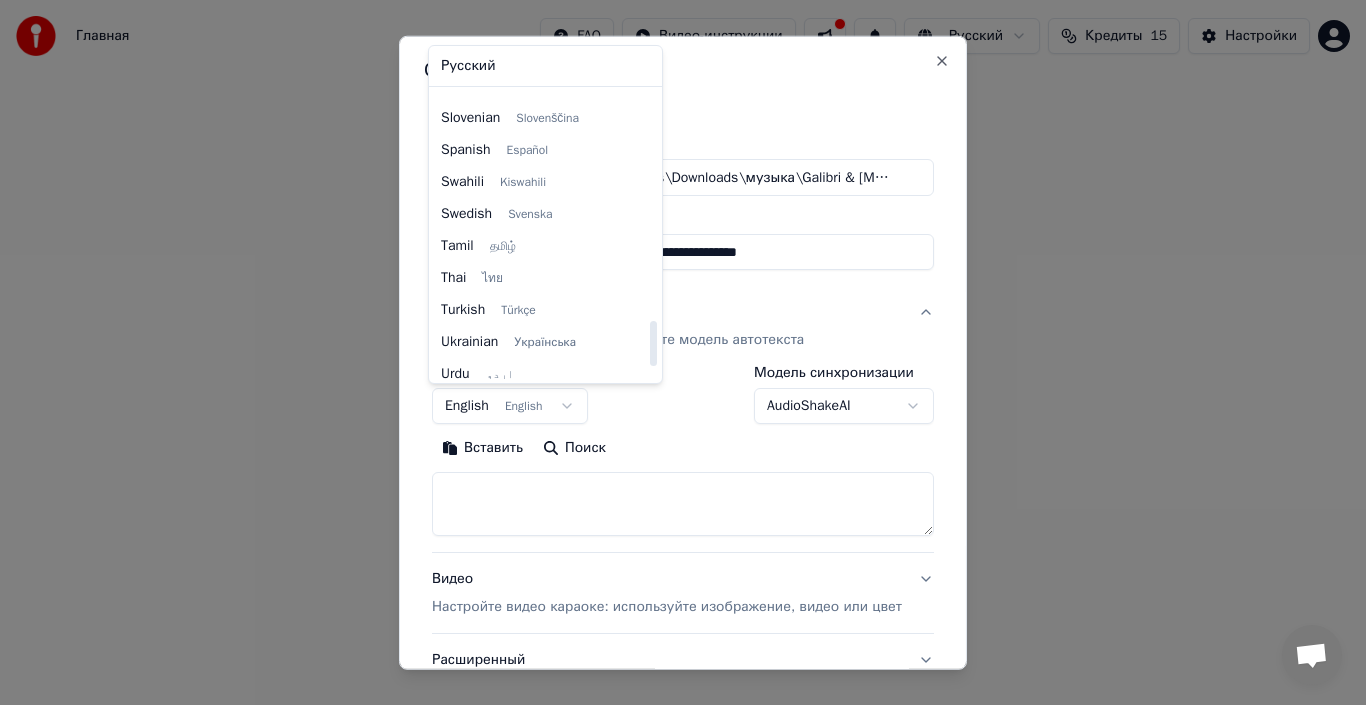 scroll, scrollTop: 1535, scrollLeft: 0, axis: vertical 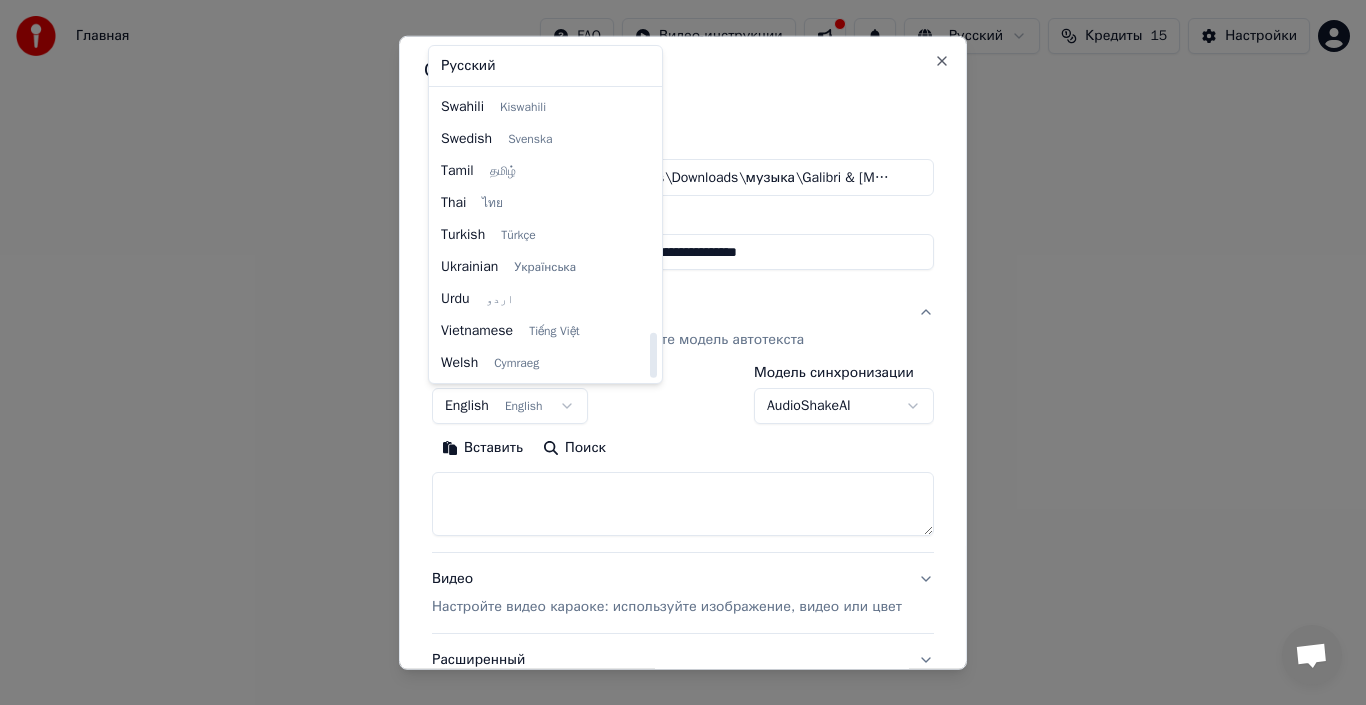 drag, startPoint x: 650, startPoint y: 152, endPoint x: 651, endPoint y: 374, distance: 222.00226 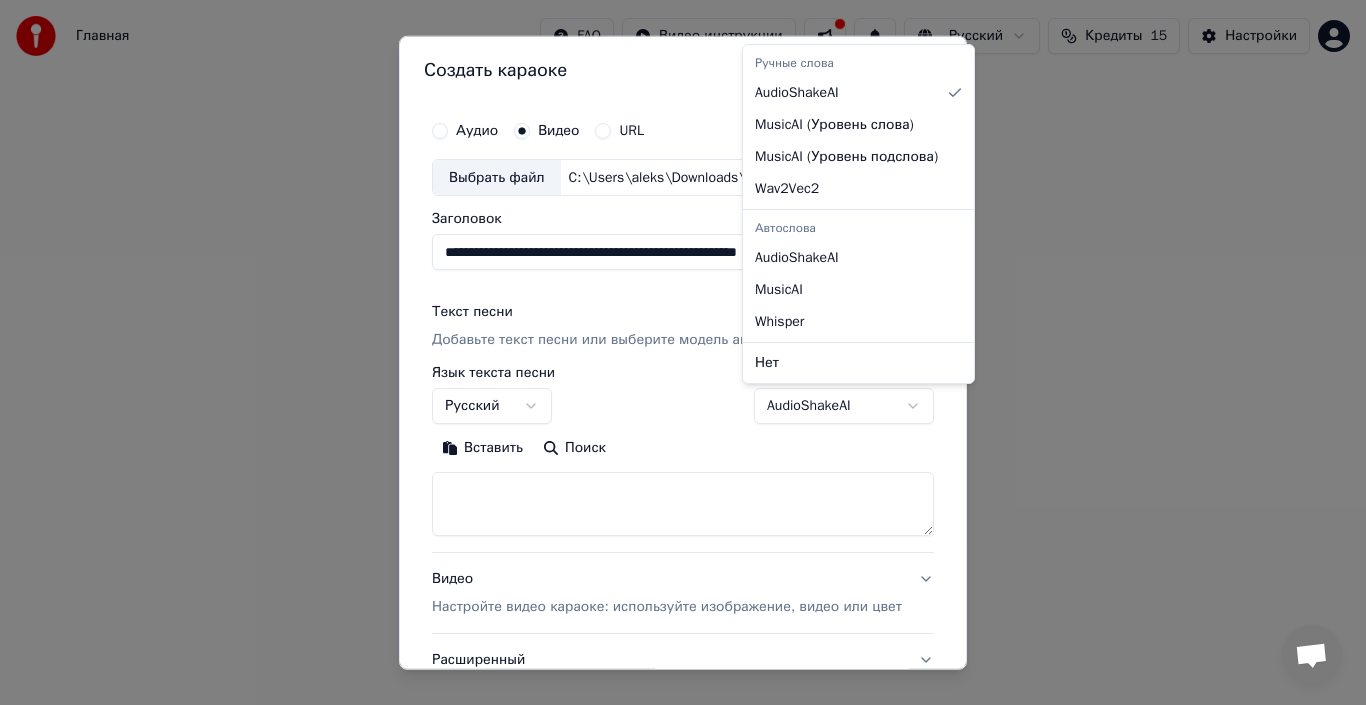 click on "**********" at bounding box center (683, 310) 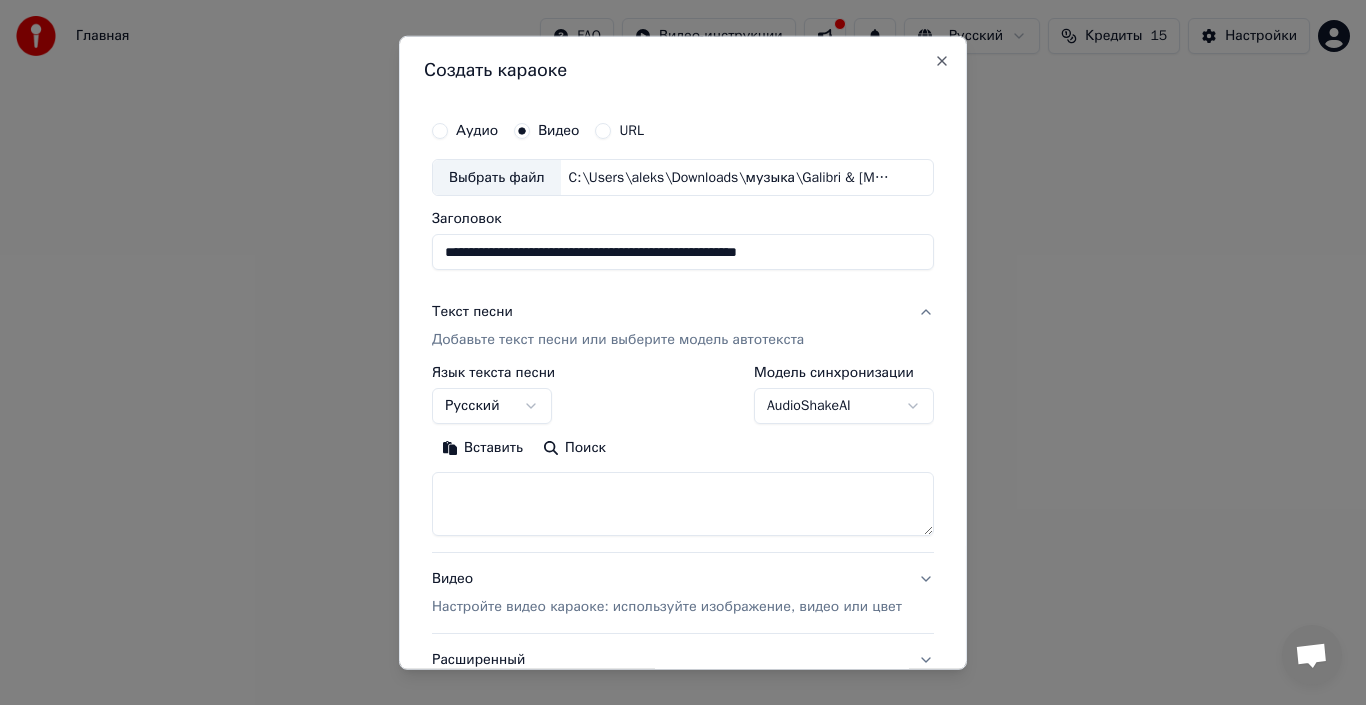 click on "**********" at bounding box center (683, 310) 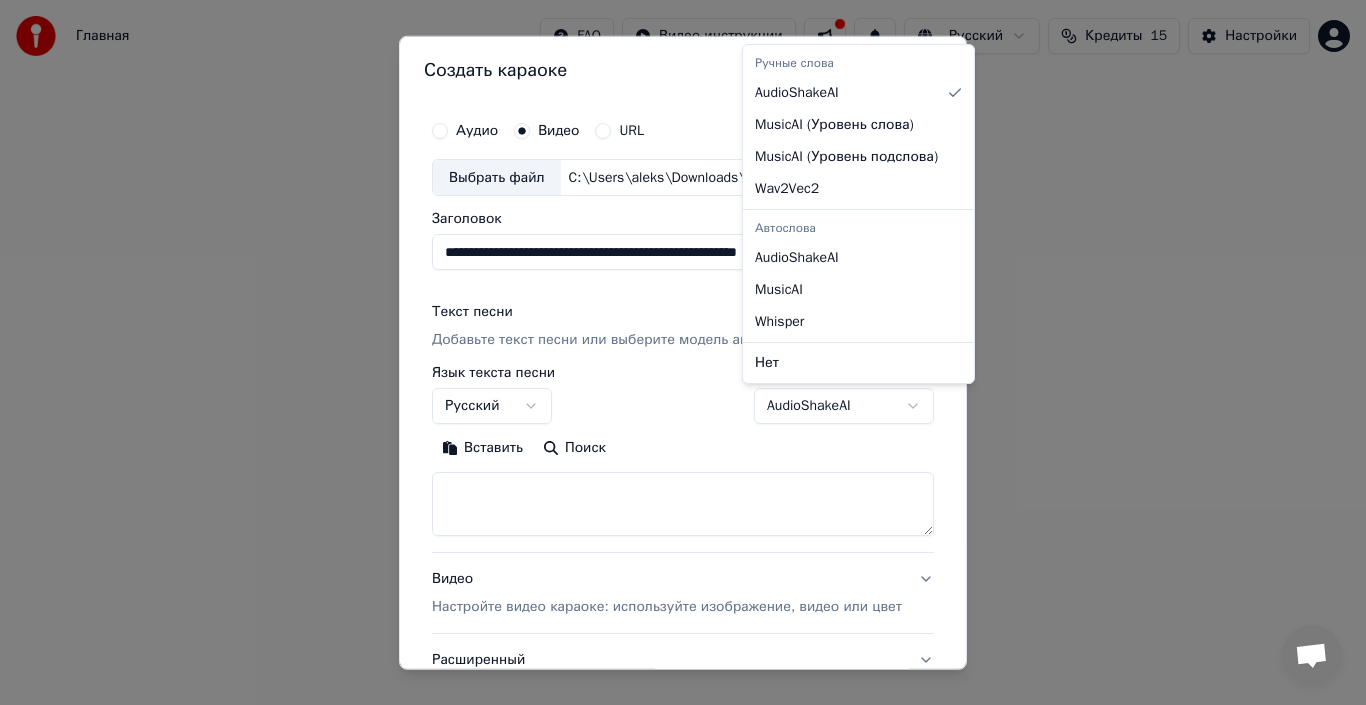 click on "**********" at bounding box center (683, 310) 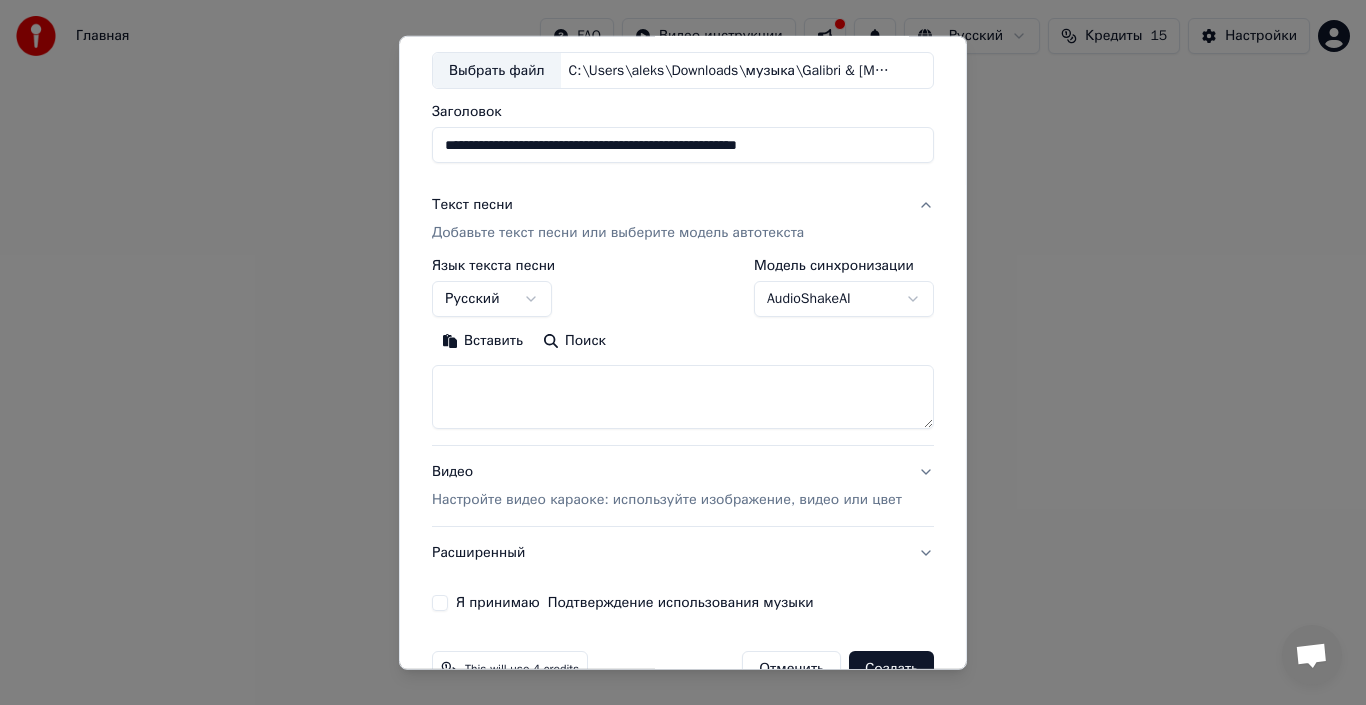 scroll, scrollTop: 157, scrollLeft: 0, axis: vertical 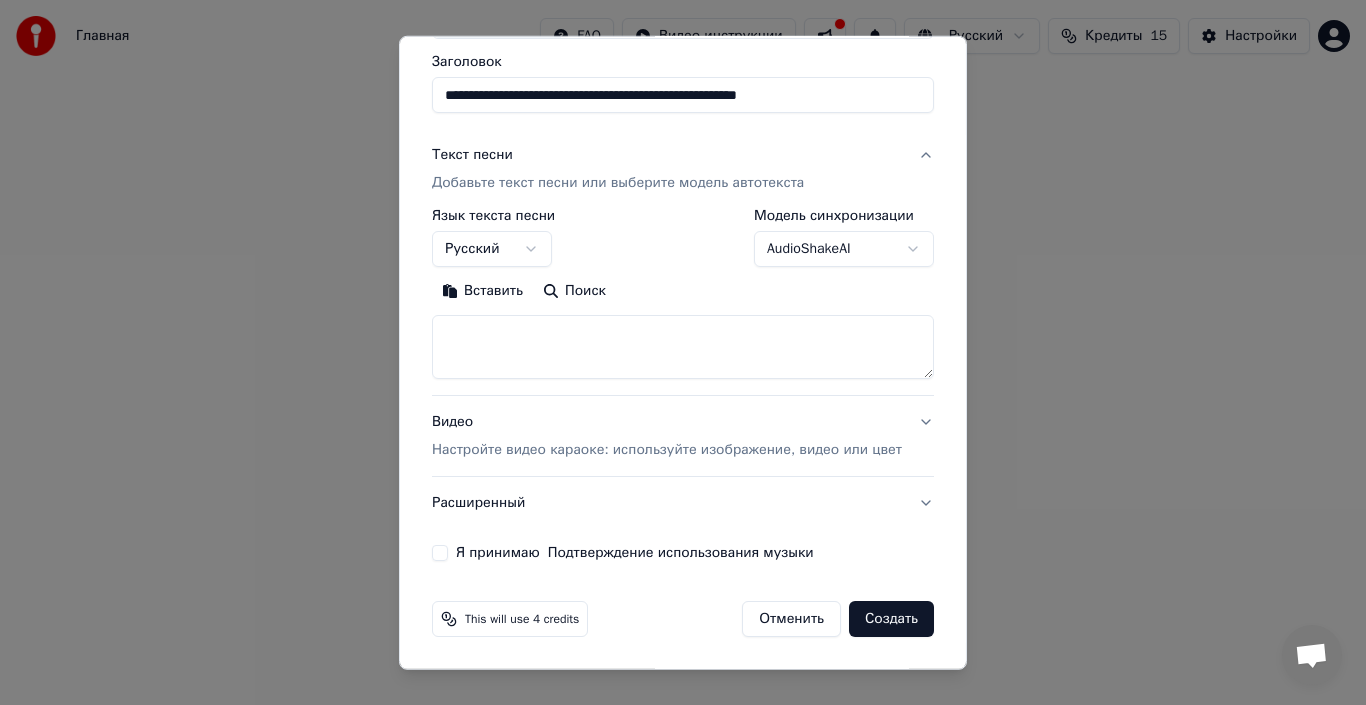 click on "Я принимаю   Подтверждение использования музыки" at bounding box center [440, 553] 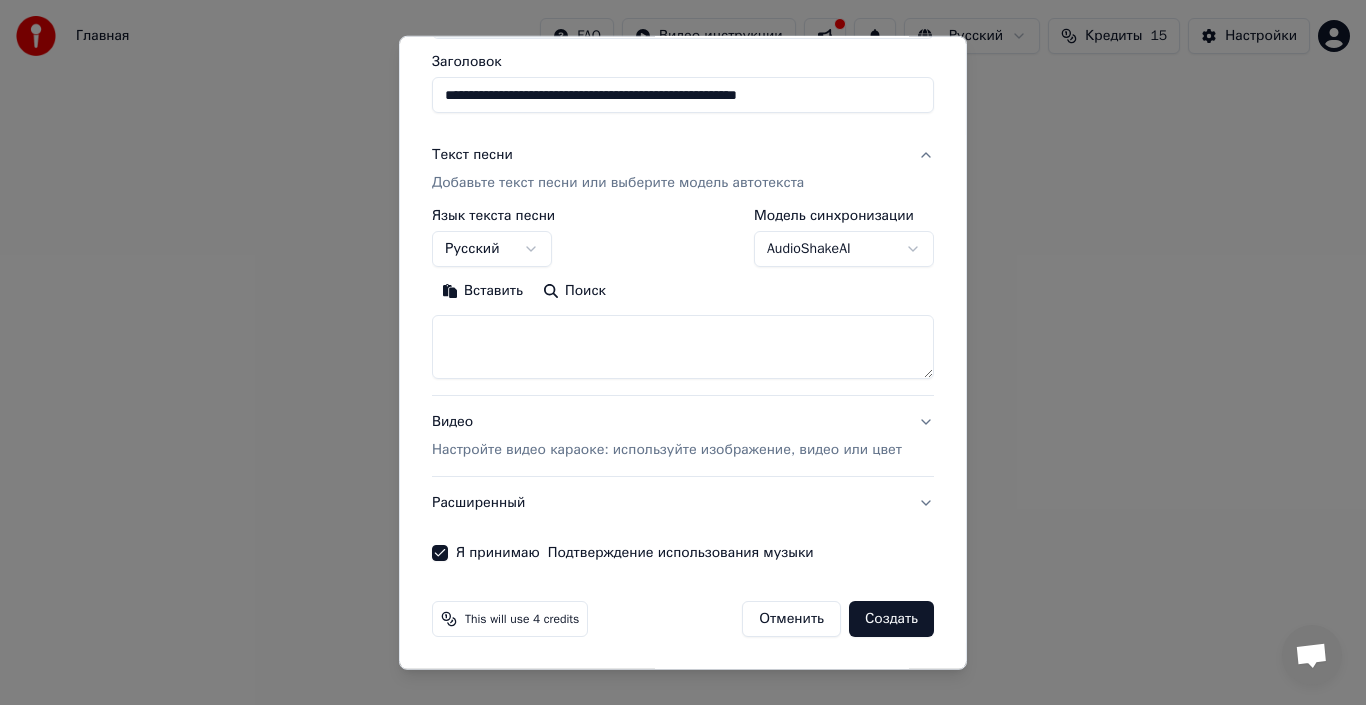 click on "Создать" at bounding box center (891, 619) 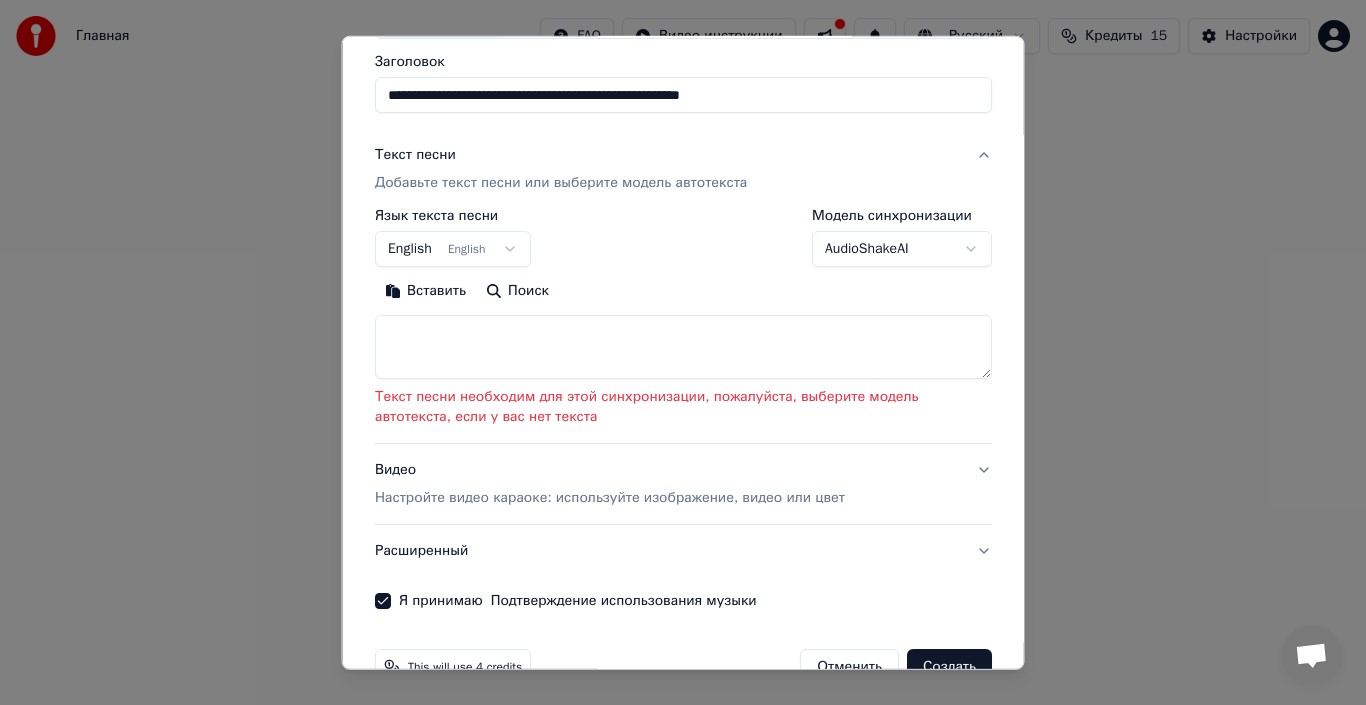 click on "**********" at bounding box center [683, 310] 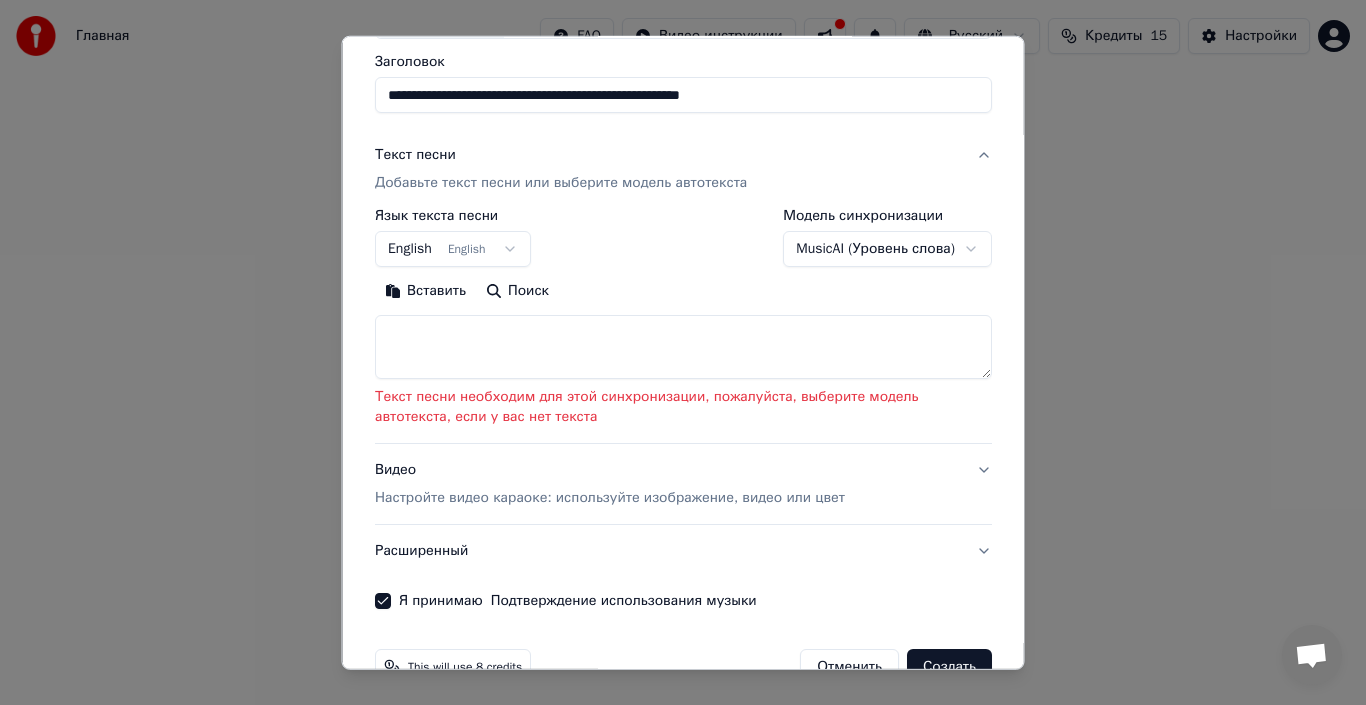 click on "Создать" at bounding box center (949, 667) 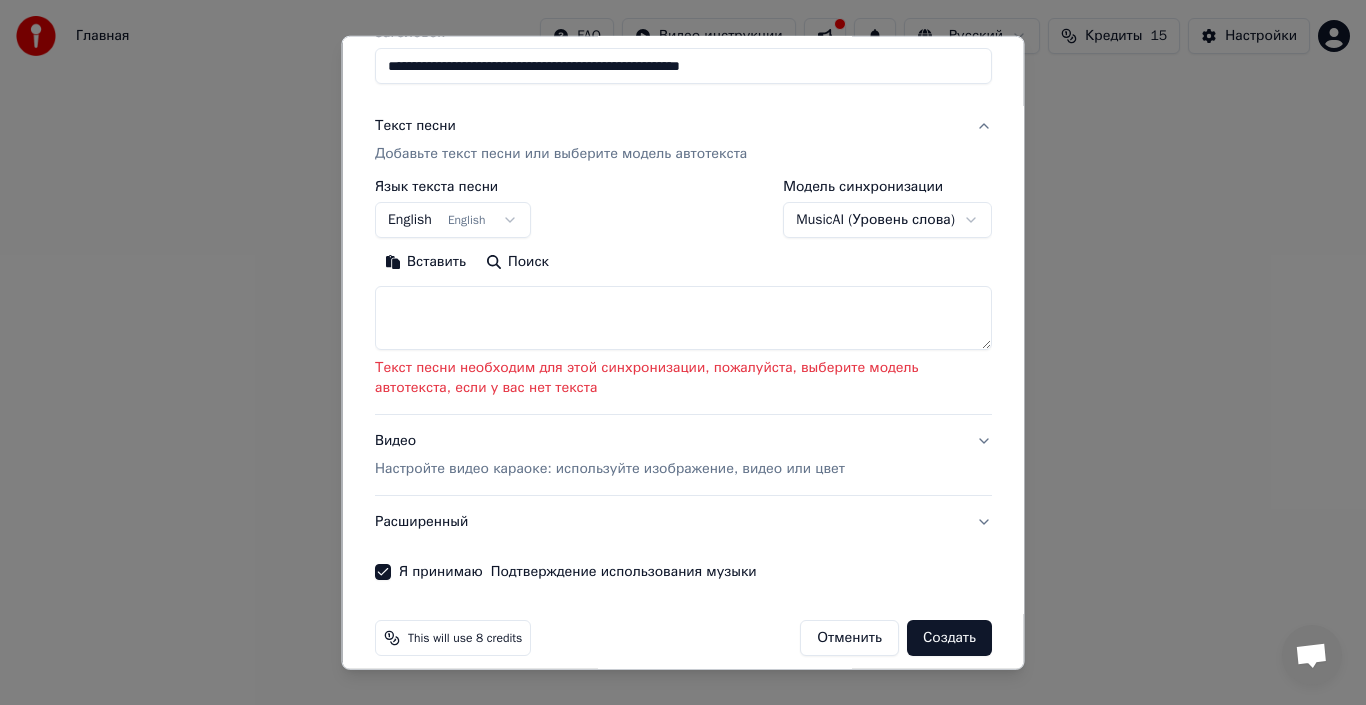 scroll, scrollTop: 205, scrollLeft: 0, axis: vertical 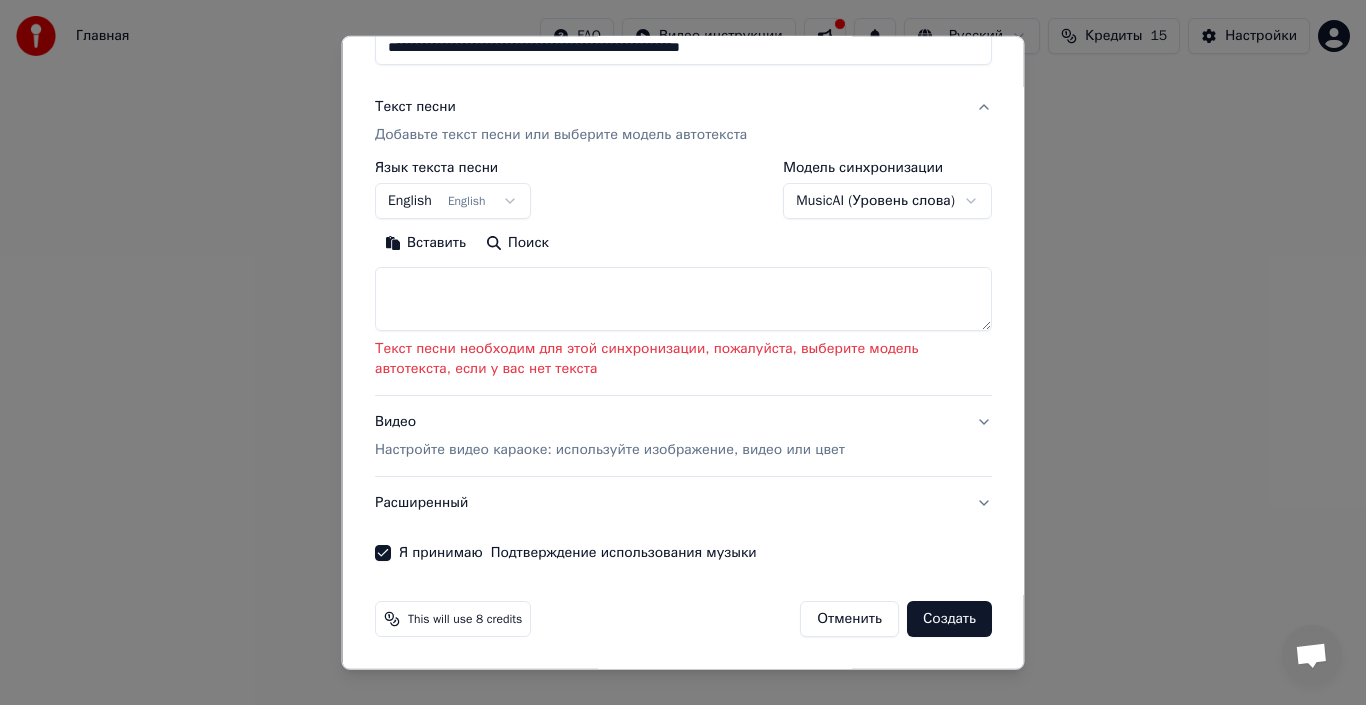 click on "Создать" at bounding box center [949, 619] 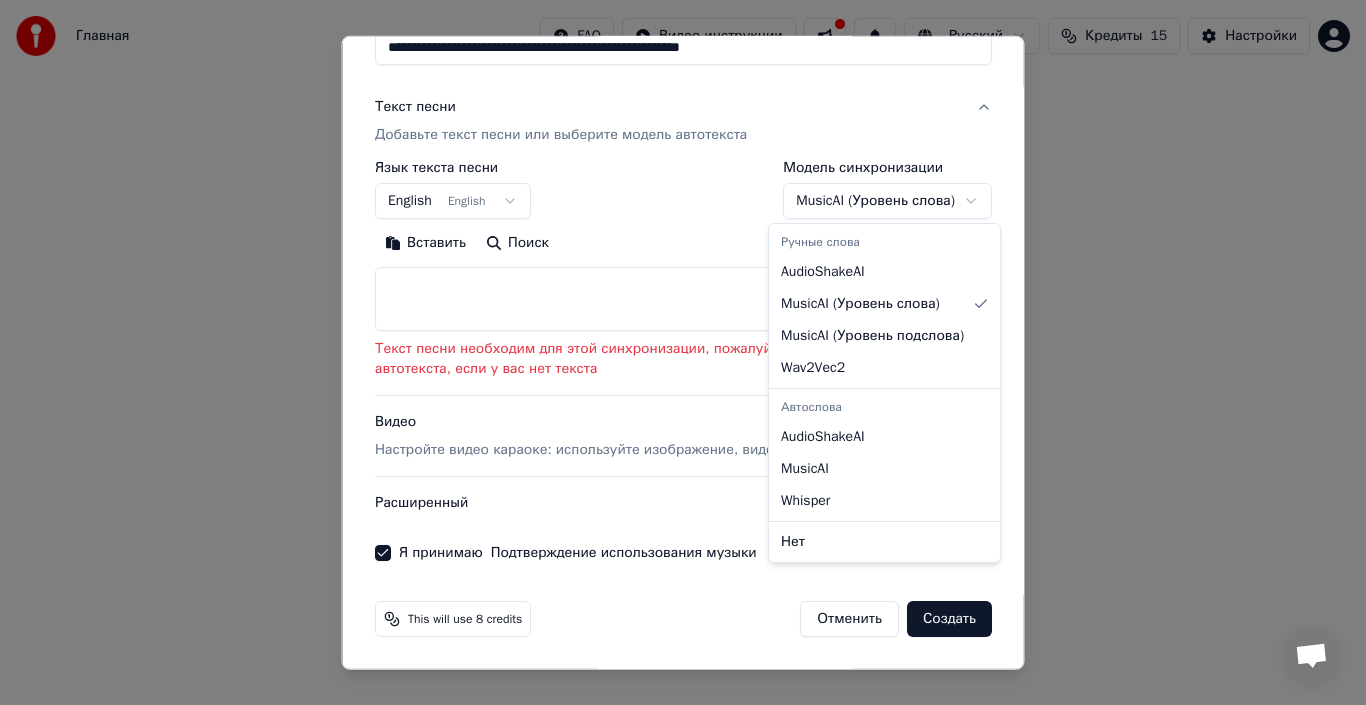 click on "**********" at bounding box center (683, 310) 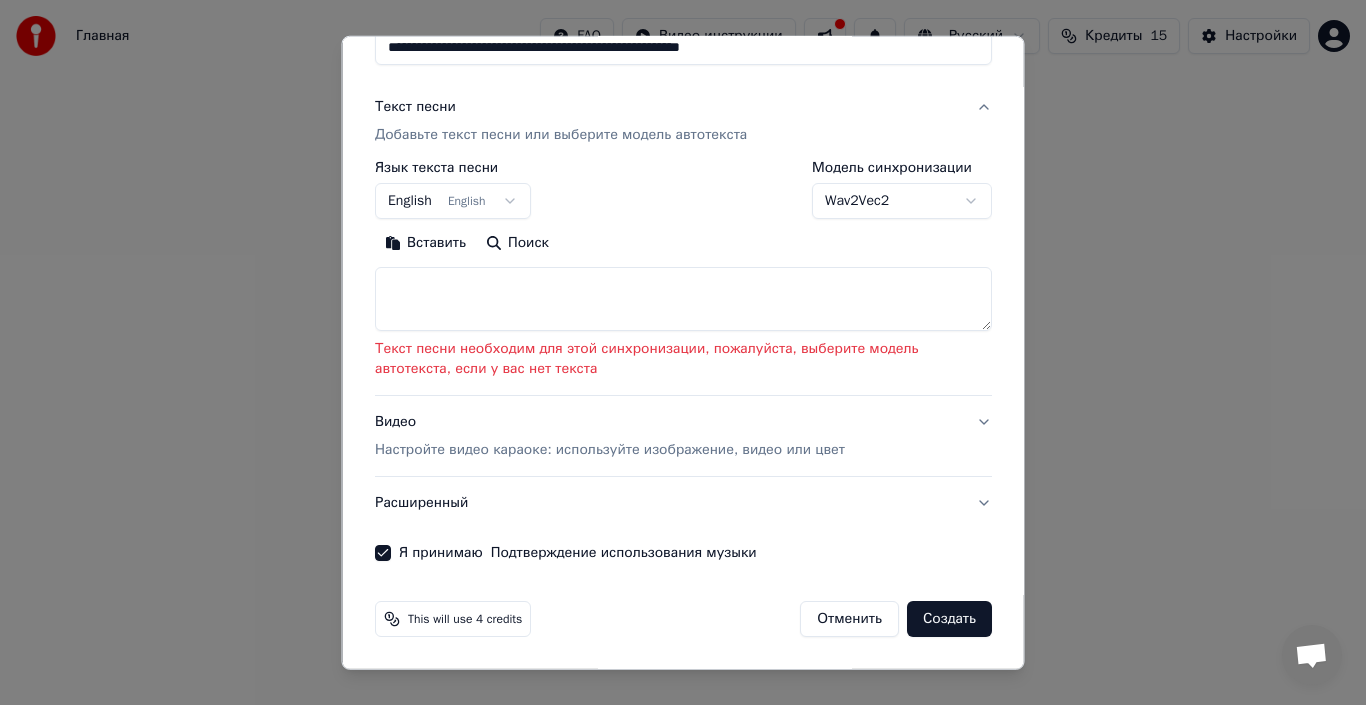 click on "Создать" at bounding box center [949, 619] 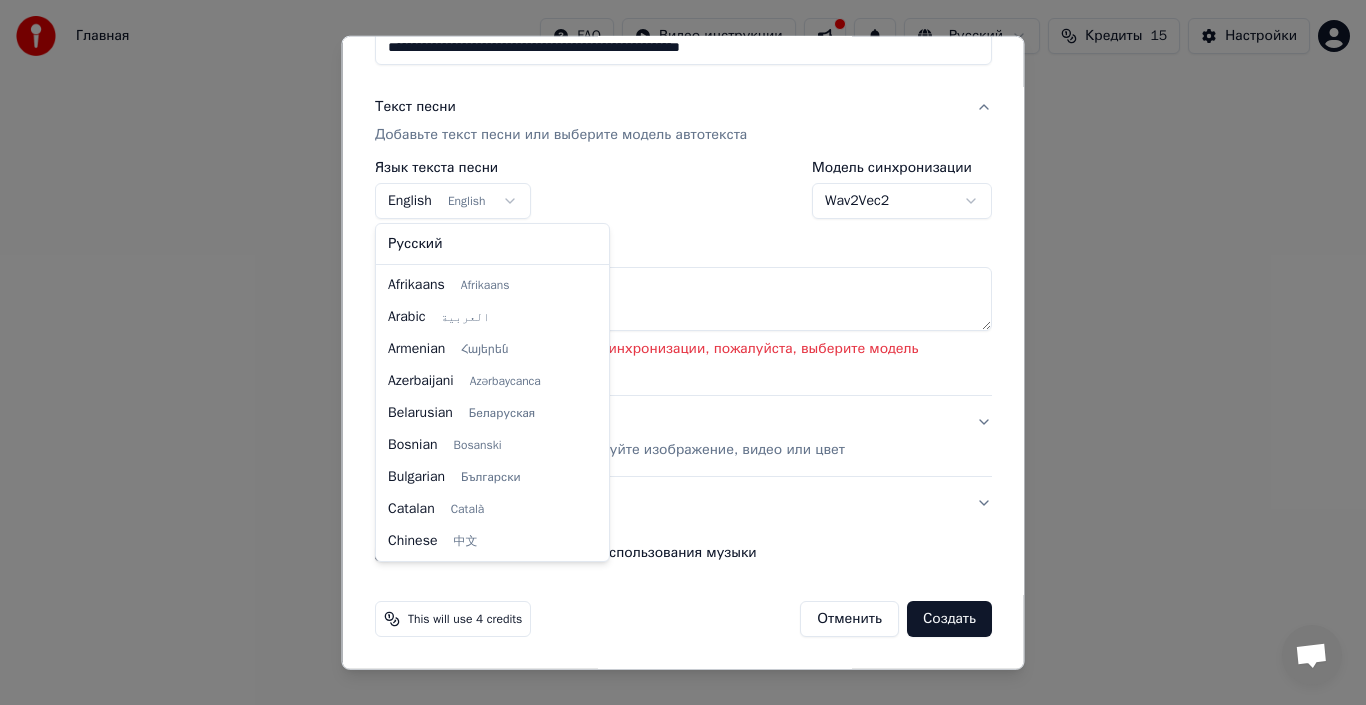 scroll, scrollTop: 160, scrollLeft: 0, axis: vertical 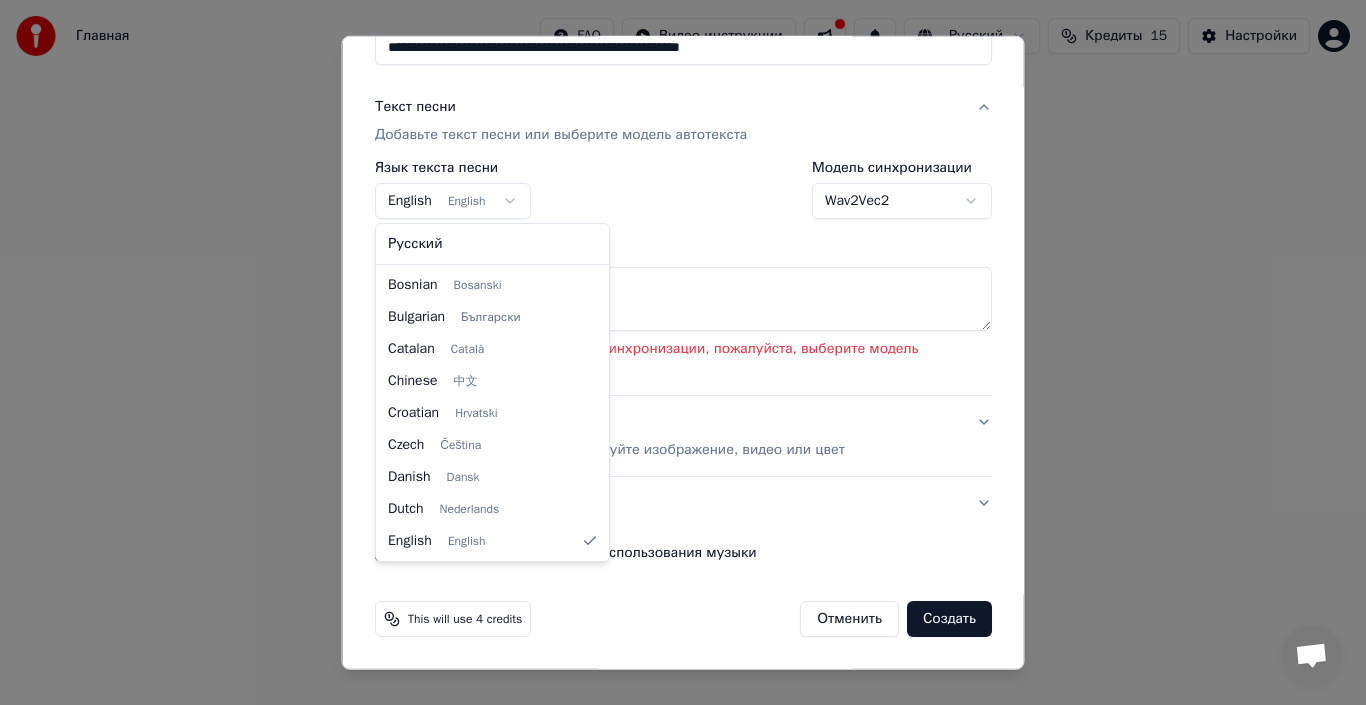 select on "**" 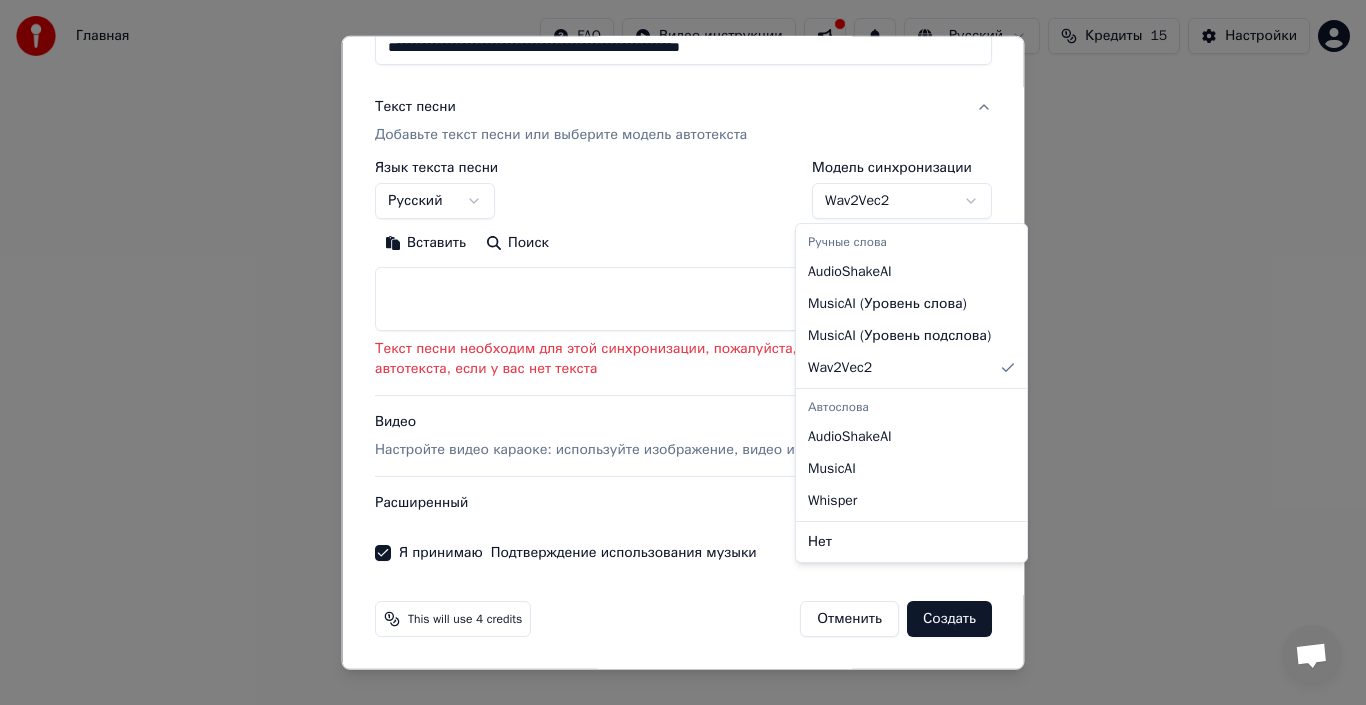 click on "**********" at bounding box center (683, 310) 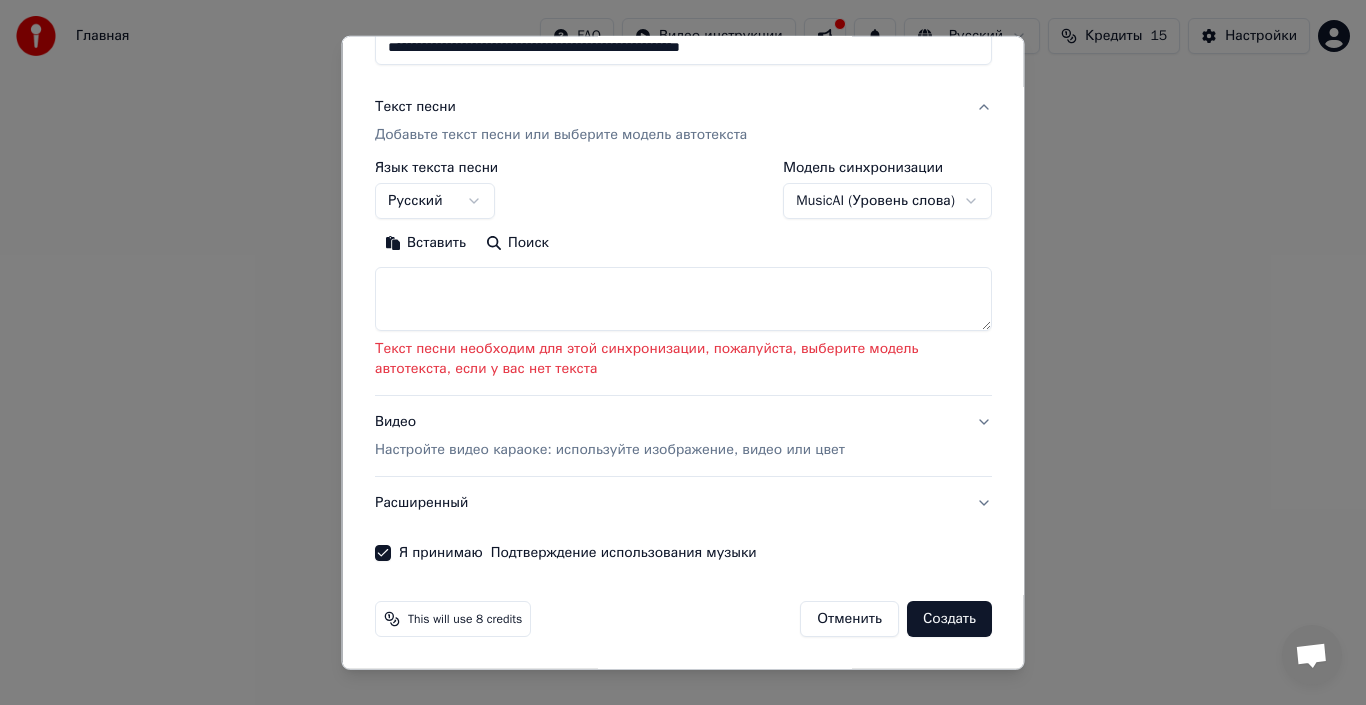 click on "Создать" at bounding box center [949, 619] 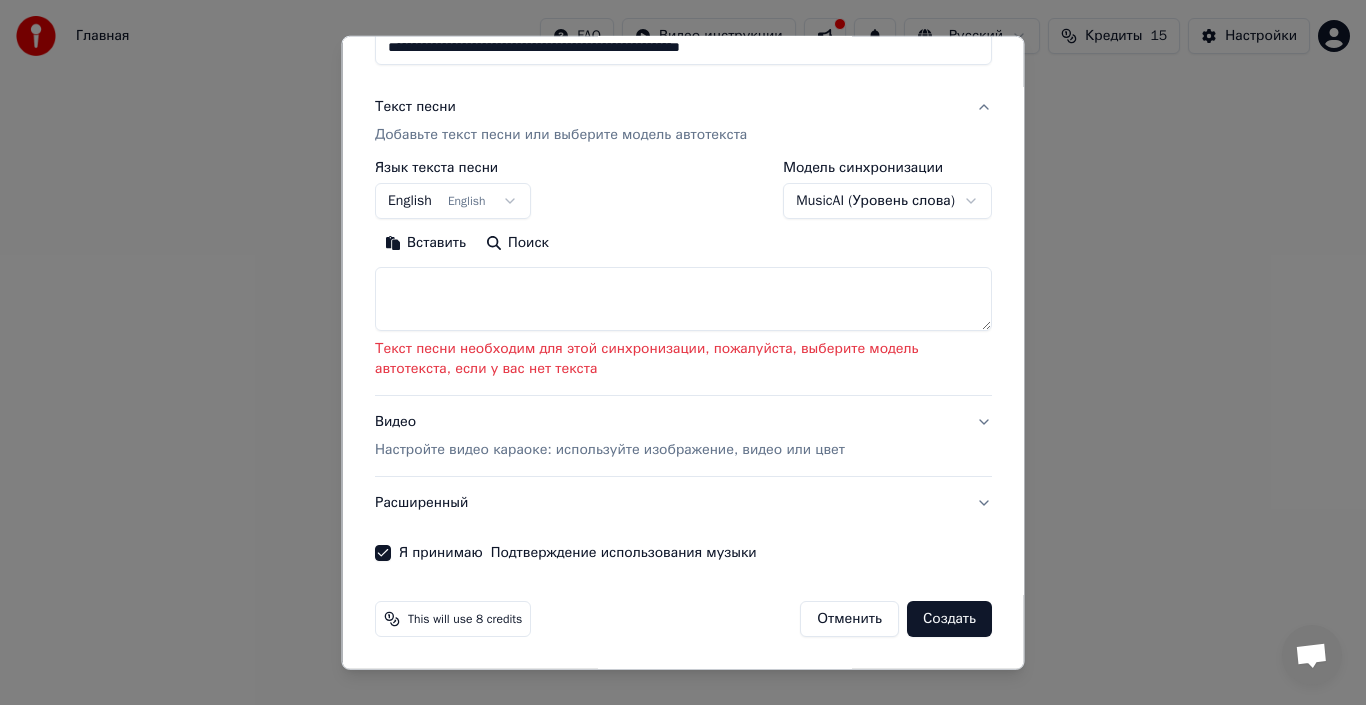 click on "**********" at bounding box center (683, 310) 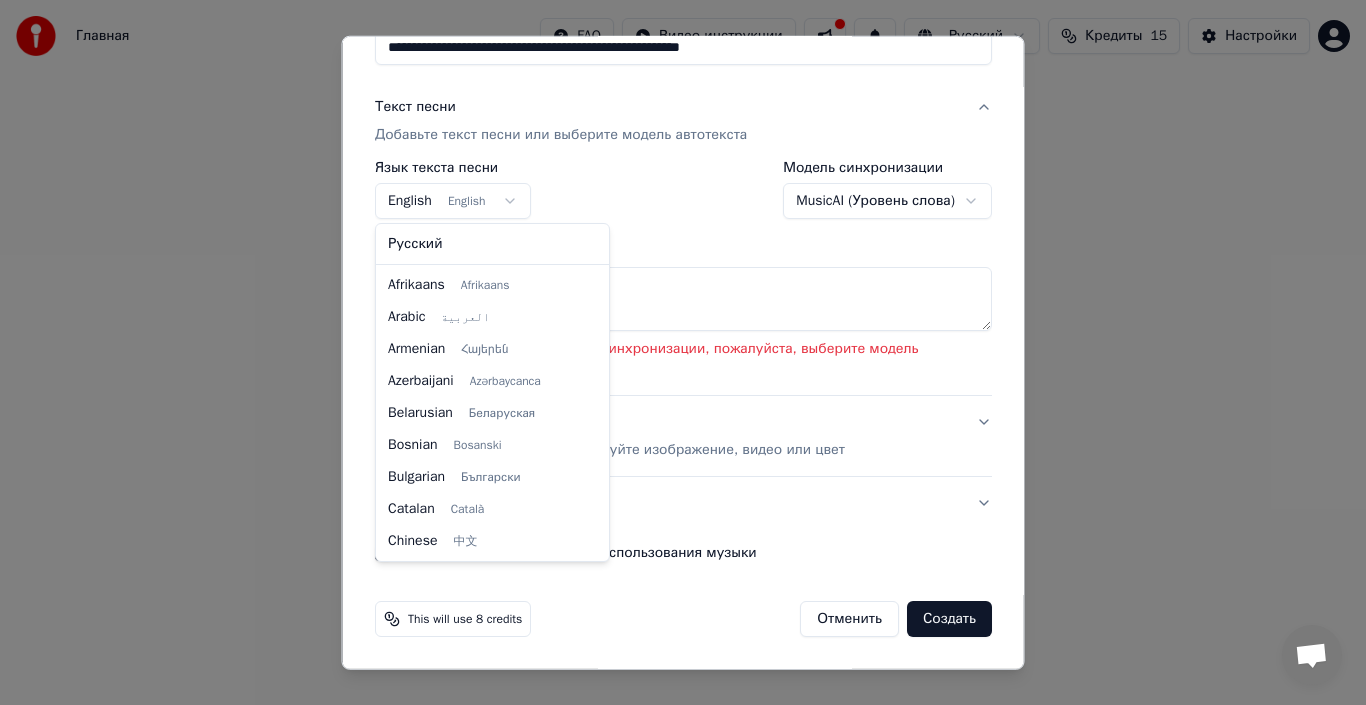 scroll, scrollTop: 160, scrollLeft: 0, axis: vertical 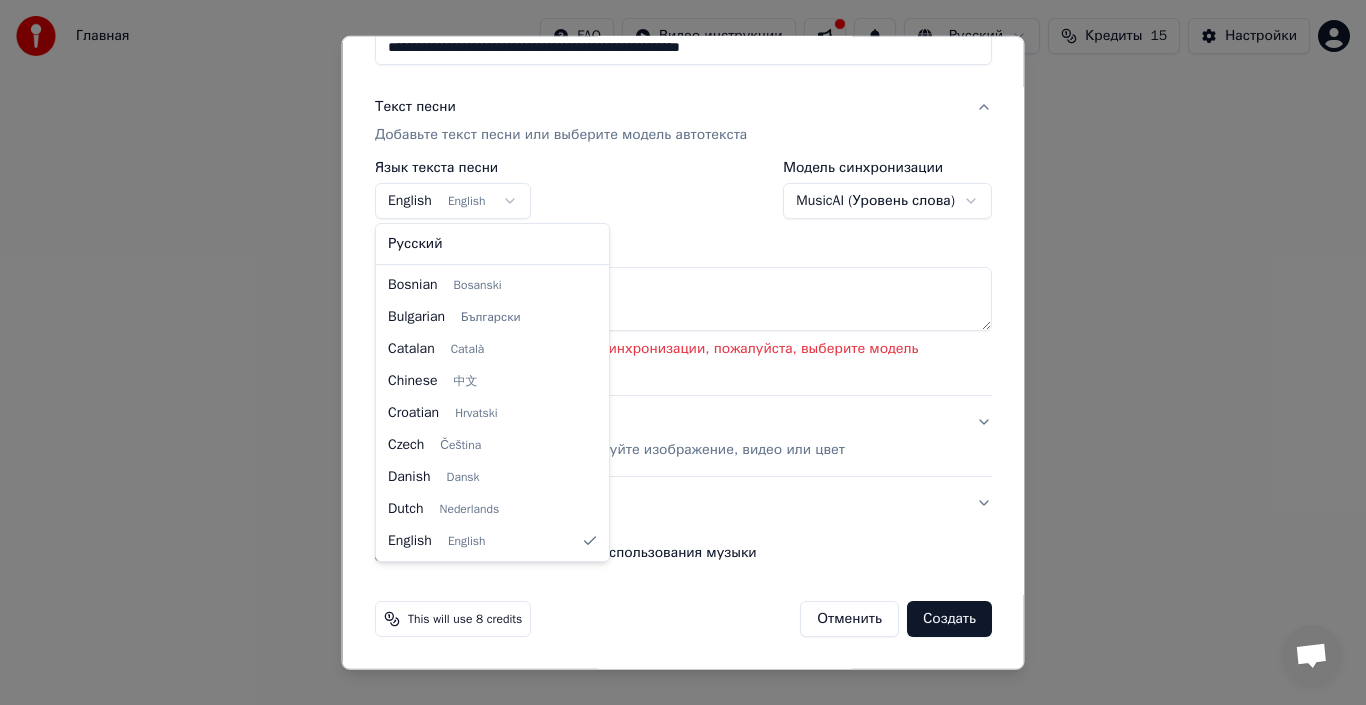 select on "**" 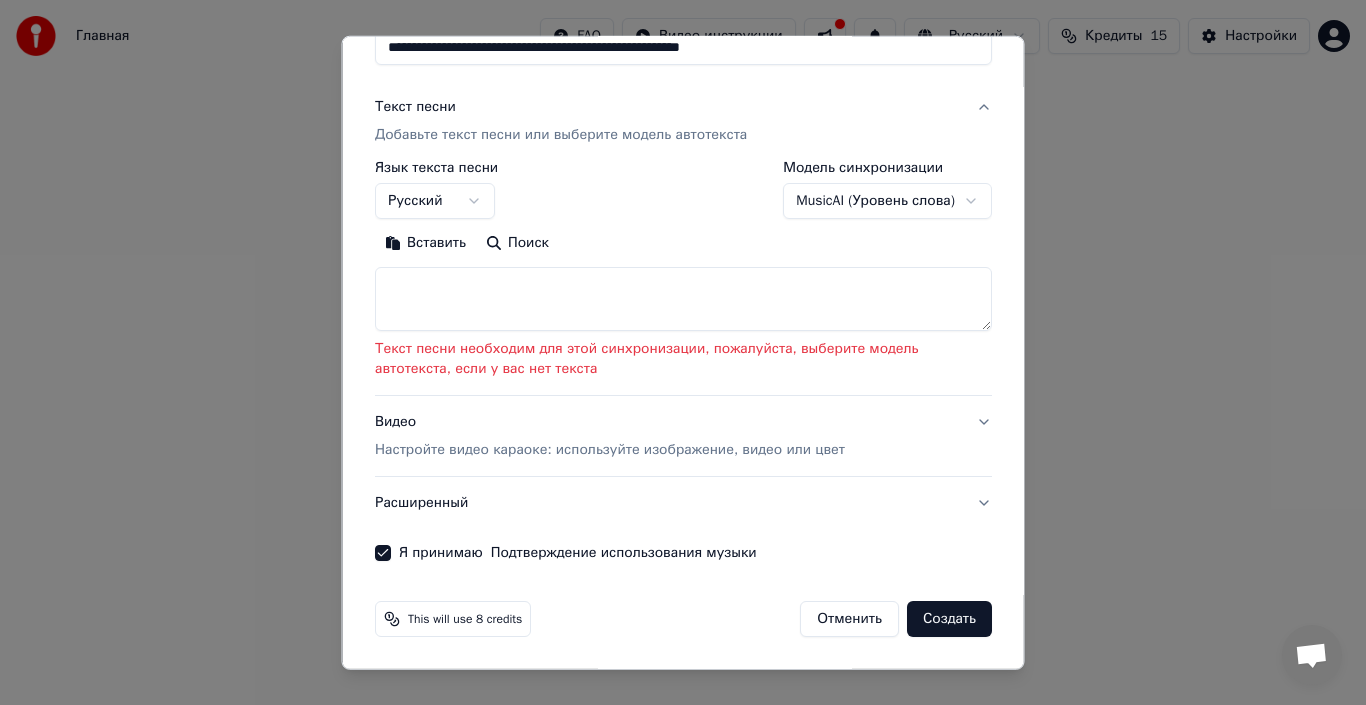 click on "**********" at bounding box center (683, 310) 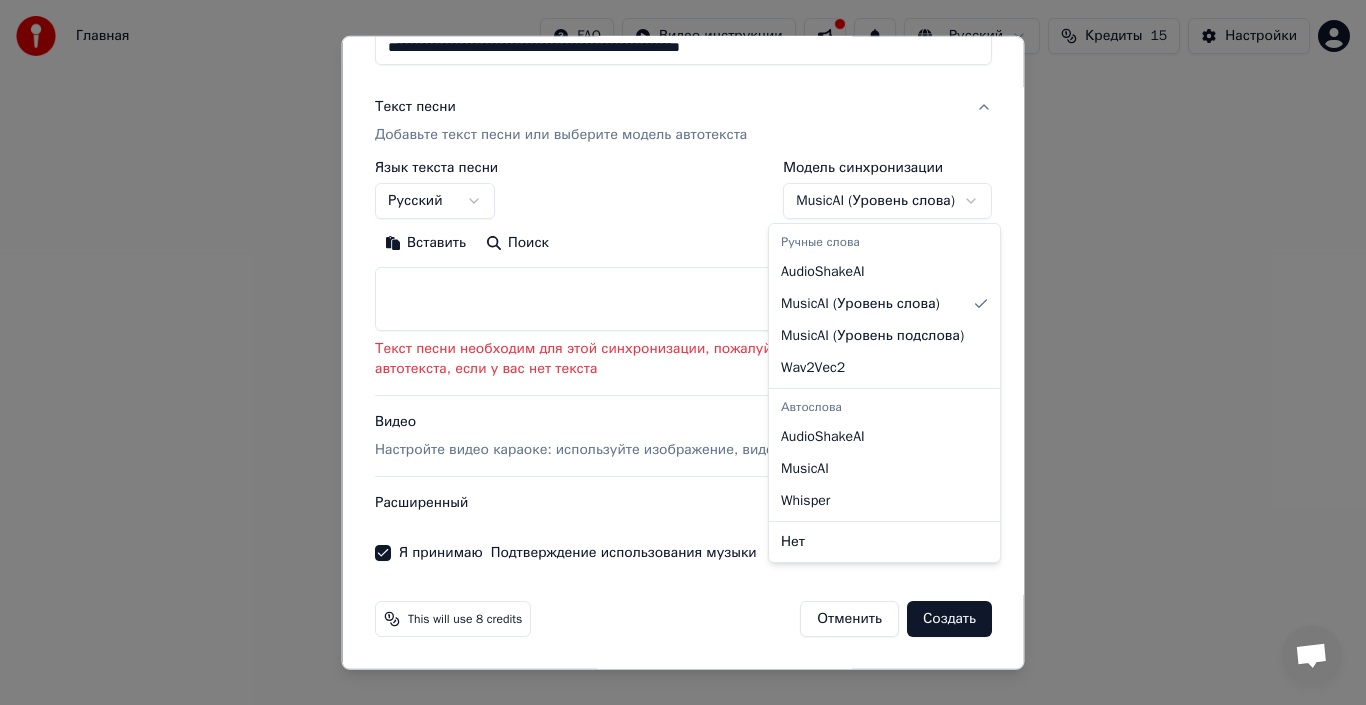 select on "**********" 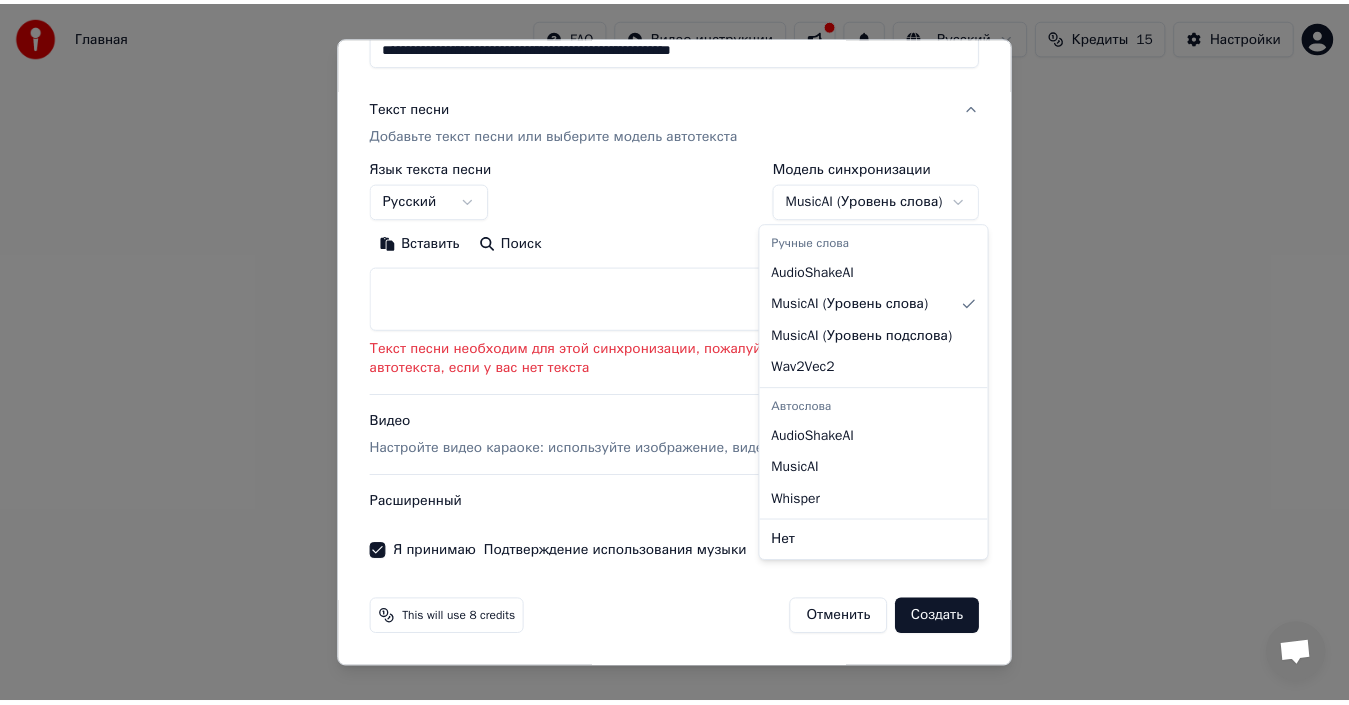 scroll, scrollTop: 45, scrollLeft: 0, axis: vertical 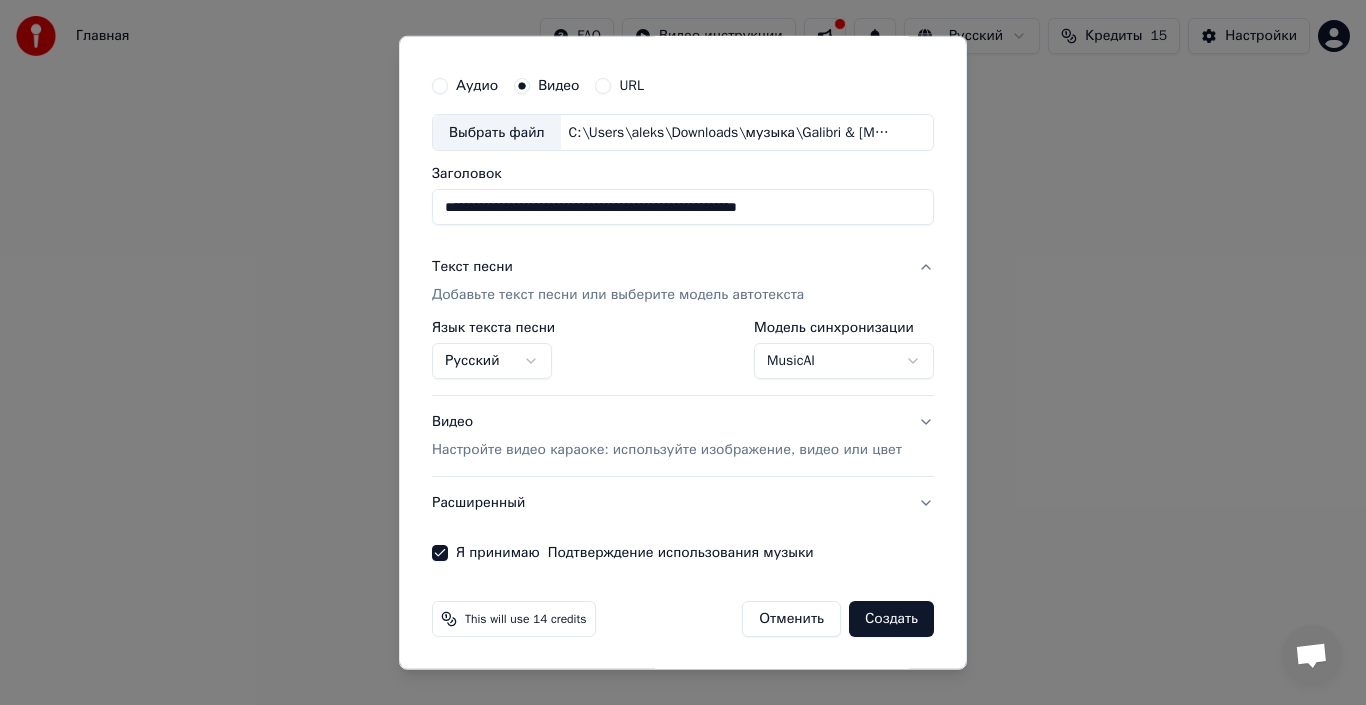 click on "Создать" at bounding box center (891, 619) 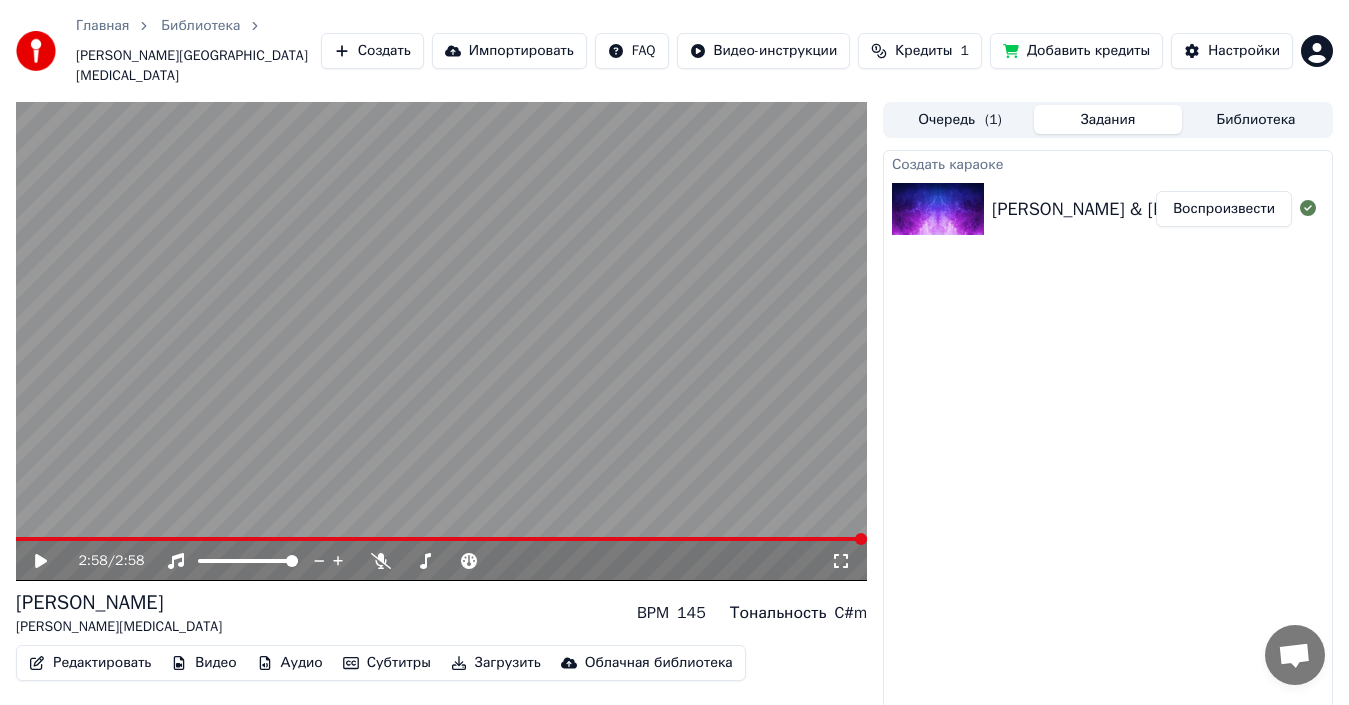 click at bounding box center (441, 341) 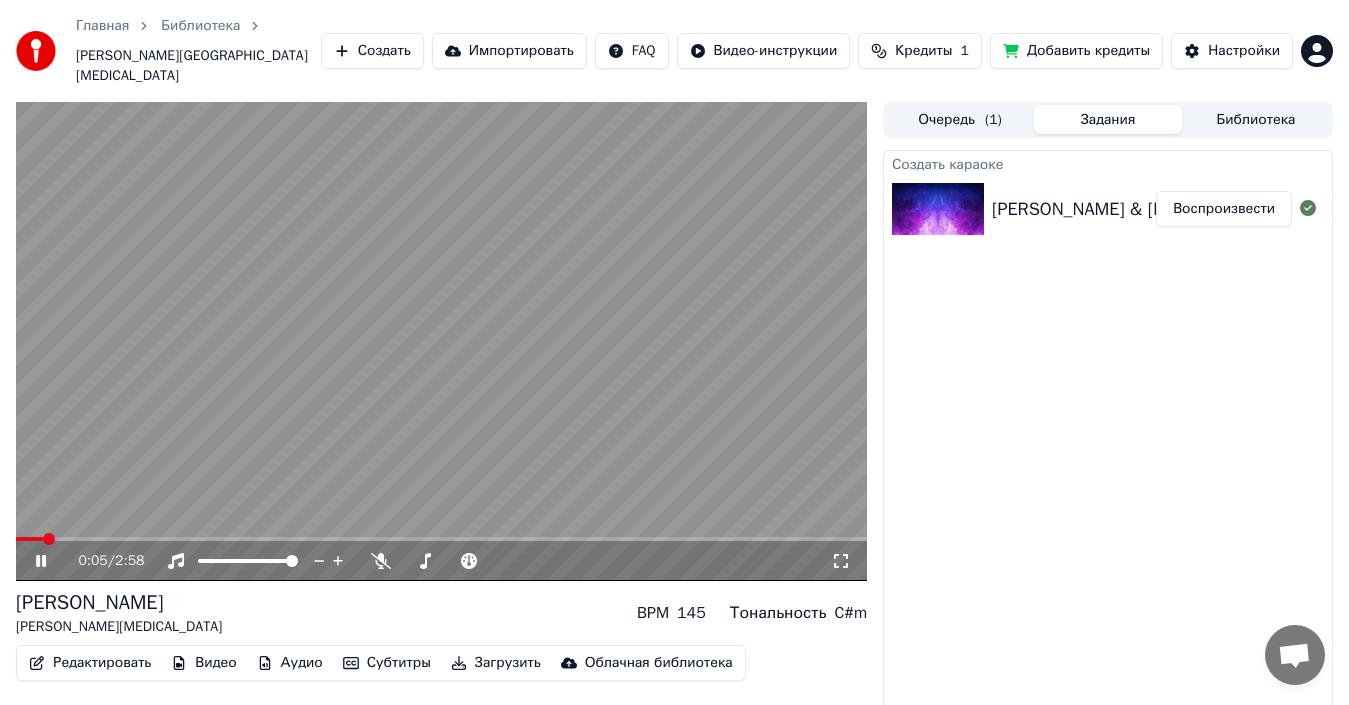 click 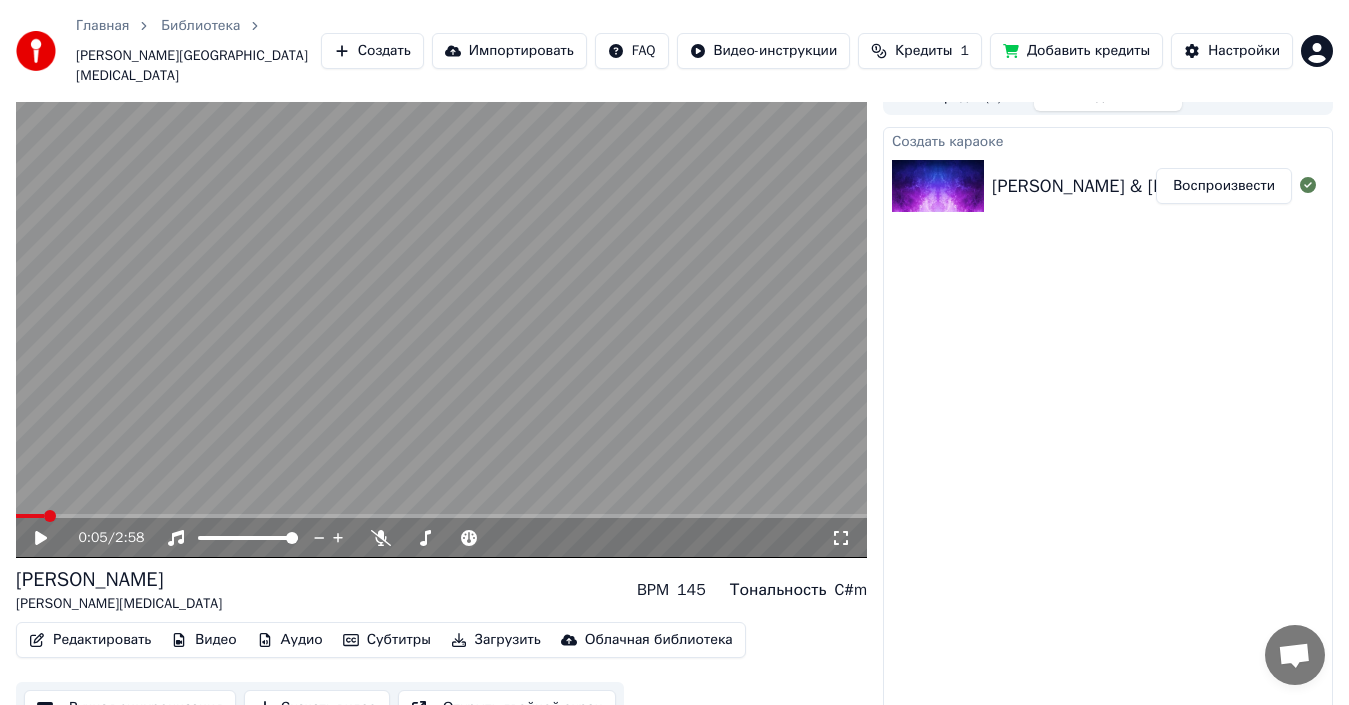 scroll, scrollTop: 32, scrollLeft: 0, axis: vertical 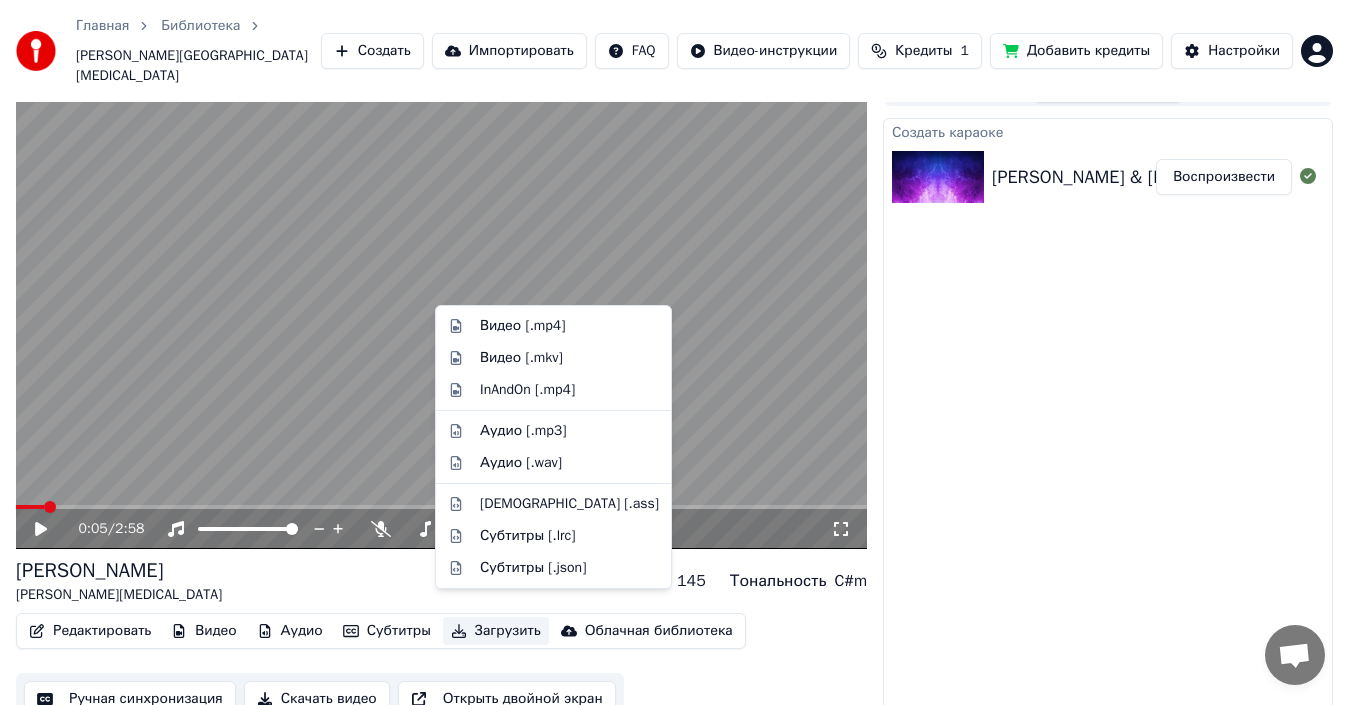 click on "0:05  /  2:58 Федерико Феллини Galibri • Mavik BPM 145 Тональность C#m Редактировать Видео Аудио Субтитры Загрузить Облачная библиотека Ручная синхронизация Скачать видео Открыть двойной экран Очередь ( 1 ) Задания Библиотека Создать караоке Galibri & Mavik - Федерико Феллини (Премьера клипа)караоке Воспроизвести" at bounding box center [674, 397] 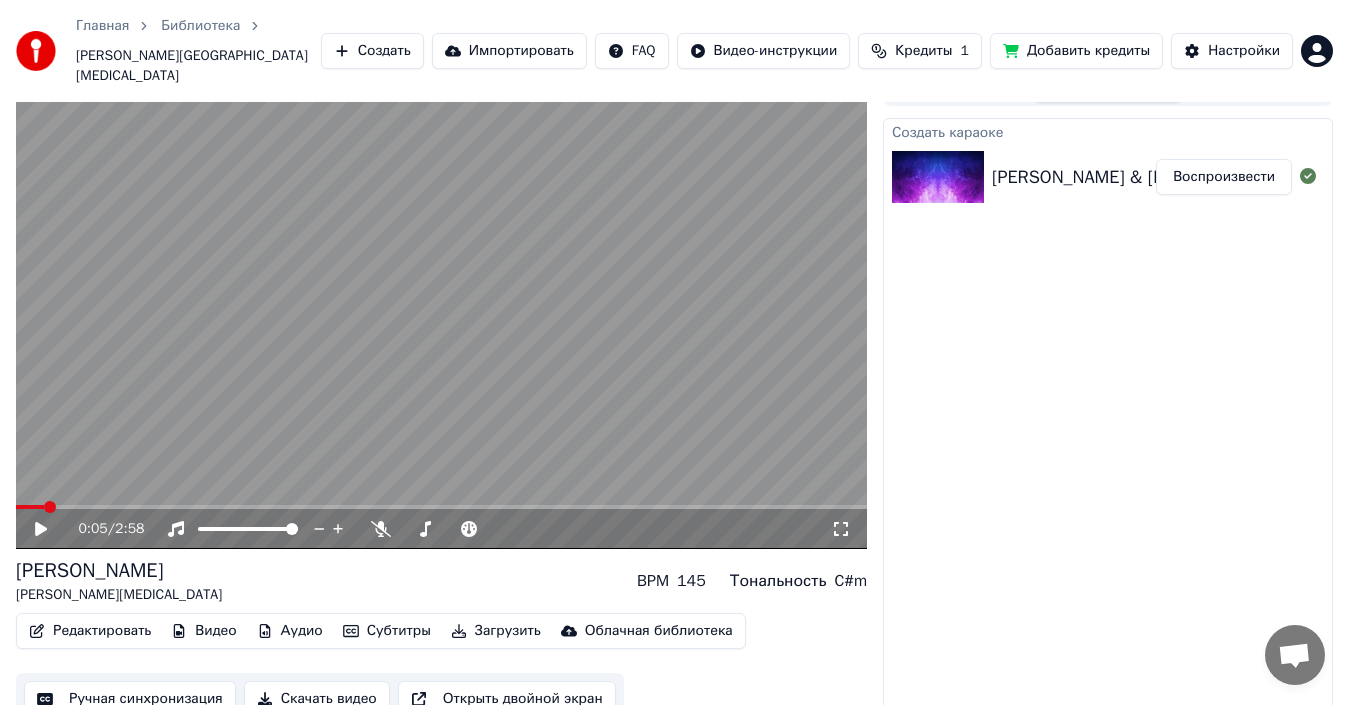 click on "Скачать видео" at bounding box center [317, 699] 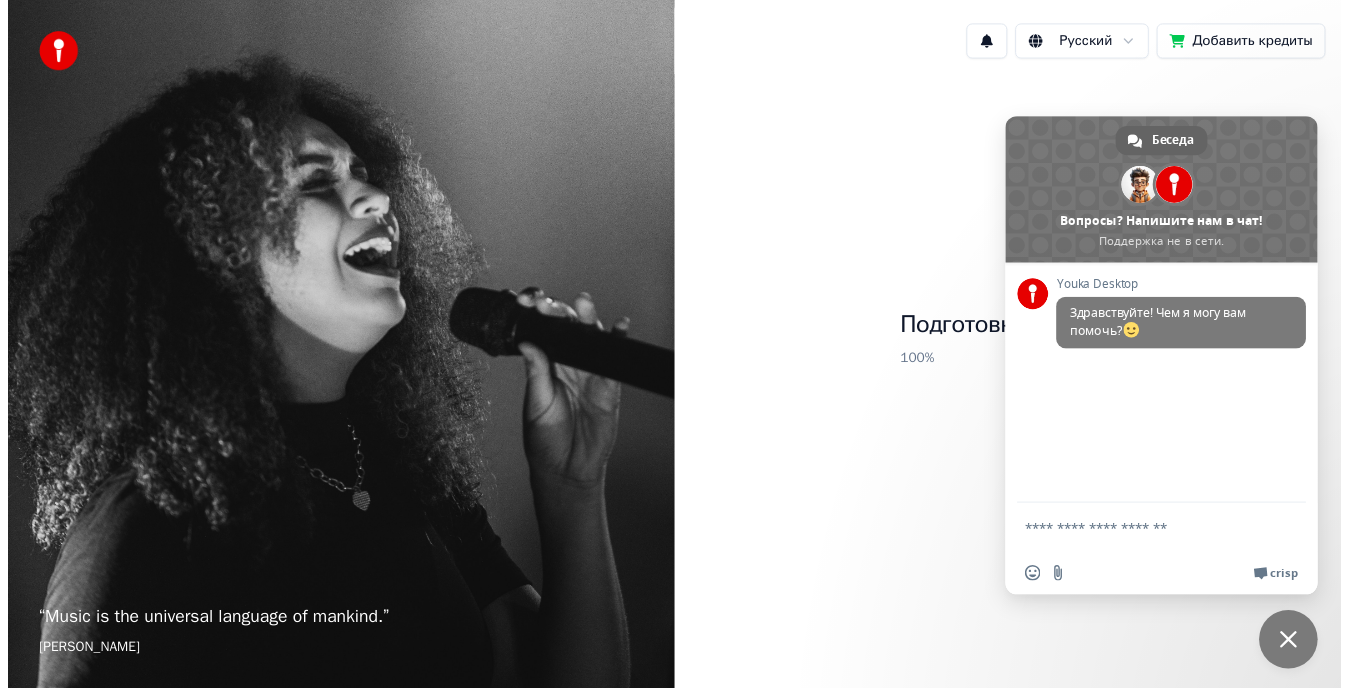 scroll, scrollTop: 0, scrollLeft: 0, axis: both 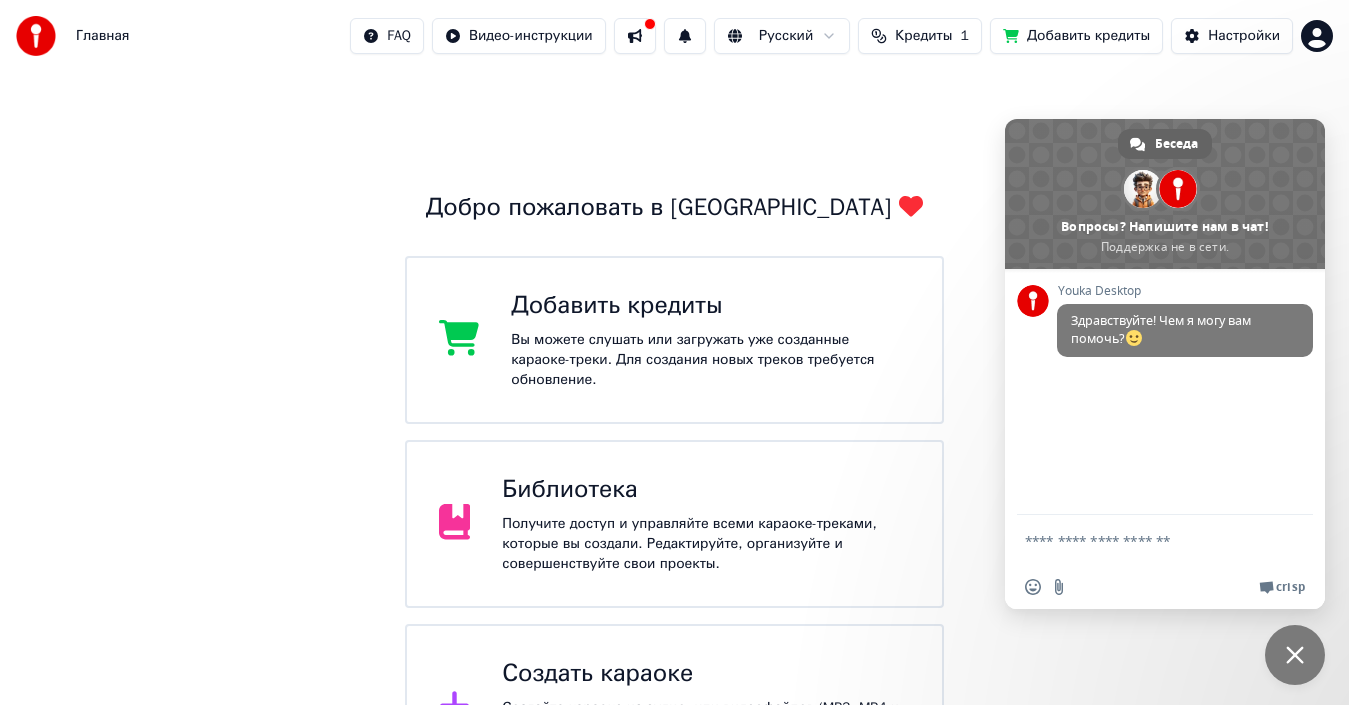 click on "Получите доступ и управляйте всеми караоке-треками, которые вы создали. Редактируйте, организуйте и совершенствуйте свои проекты." at bounding box center [706, 544] 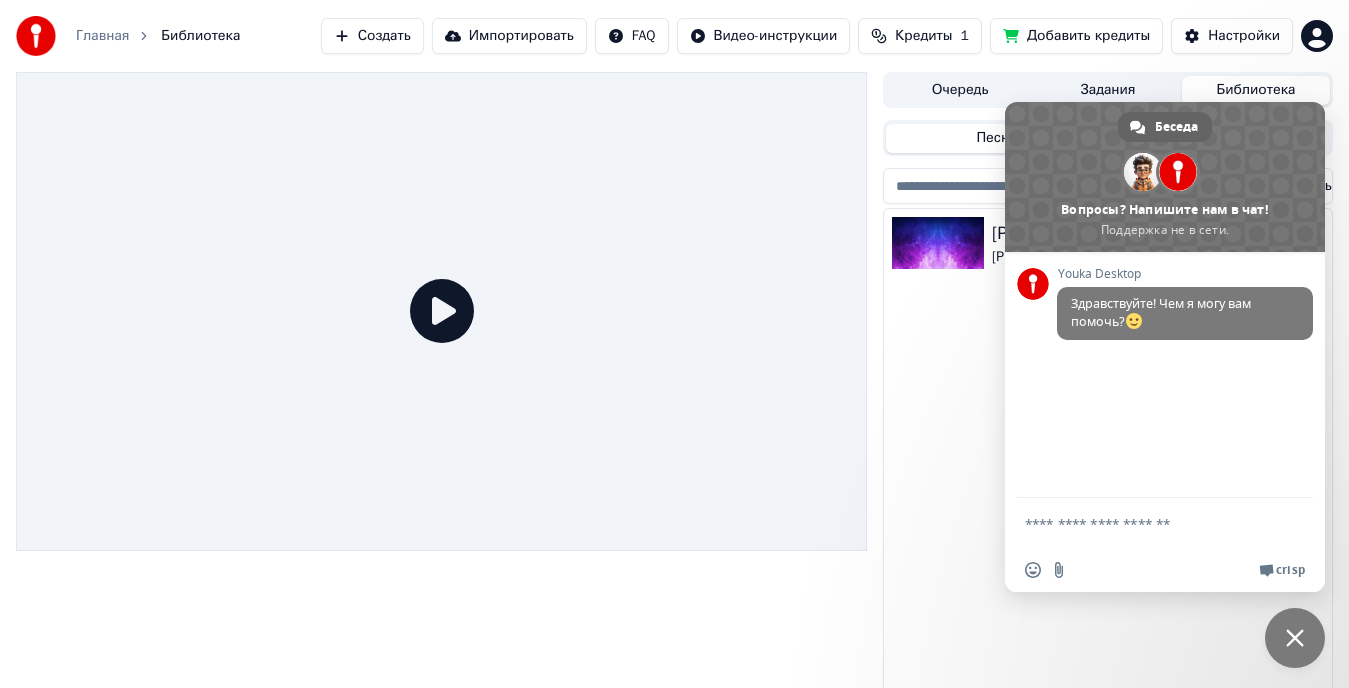 click at bounding box center (1295, 638) 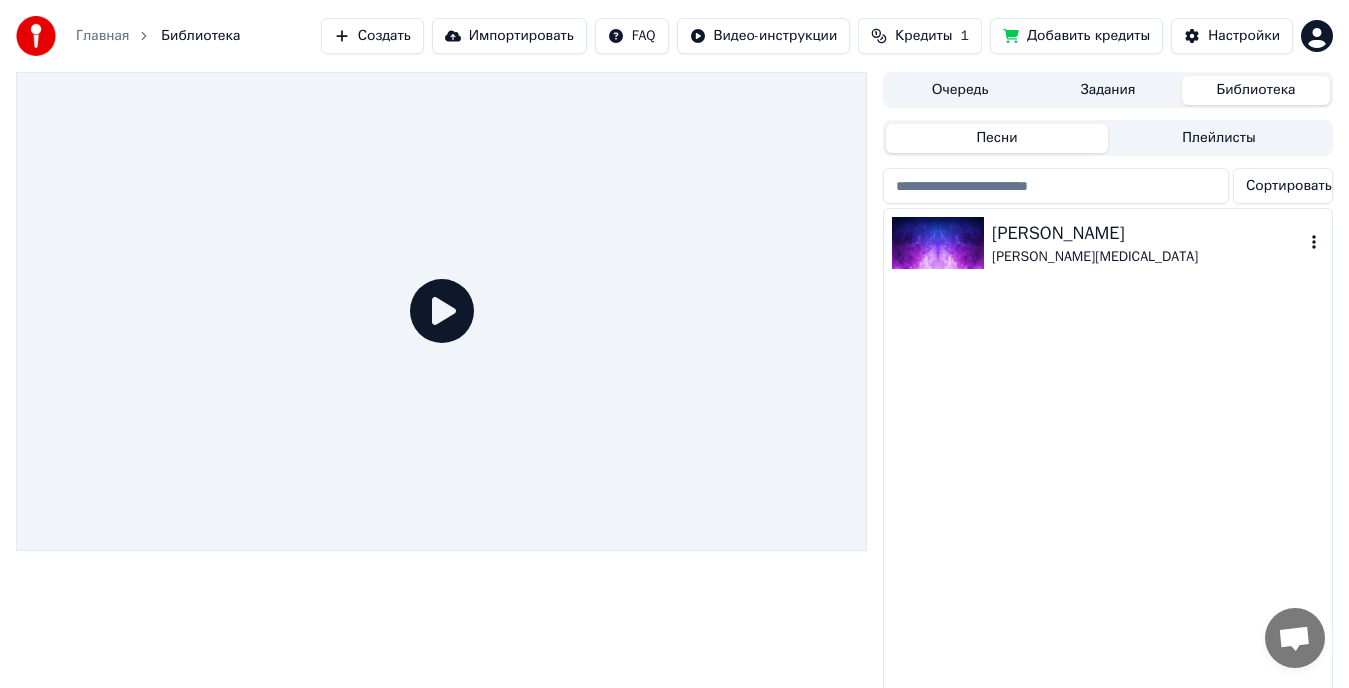 click on "[PERSON_NAME][MEDICAL_DATA]" at bounding box center [1148, 257] 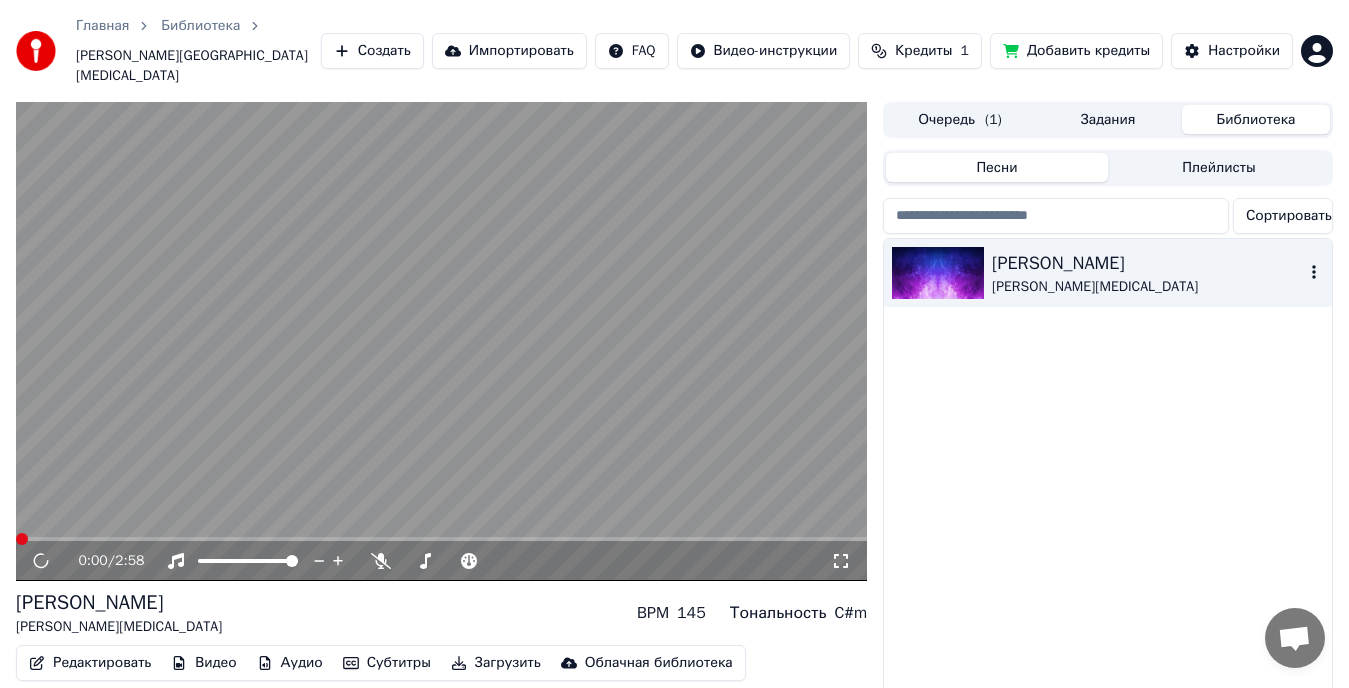 click 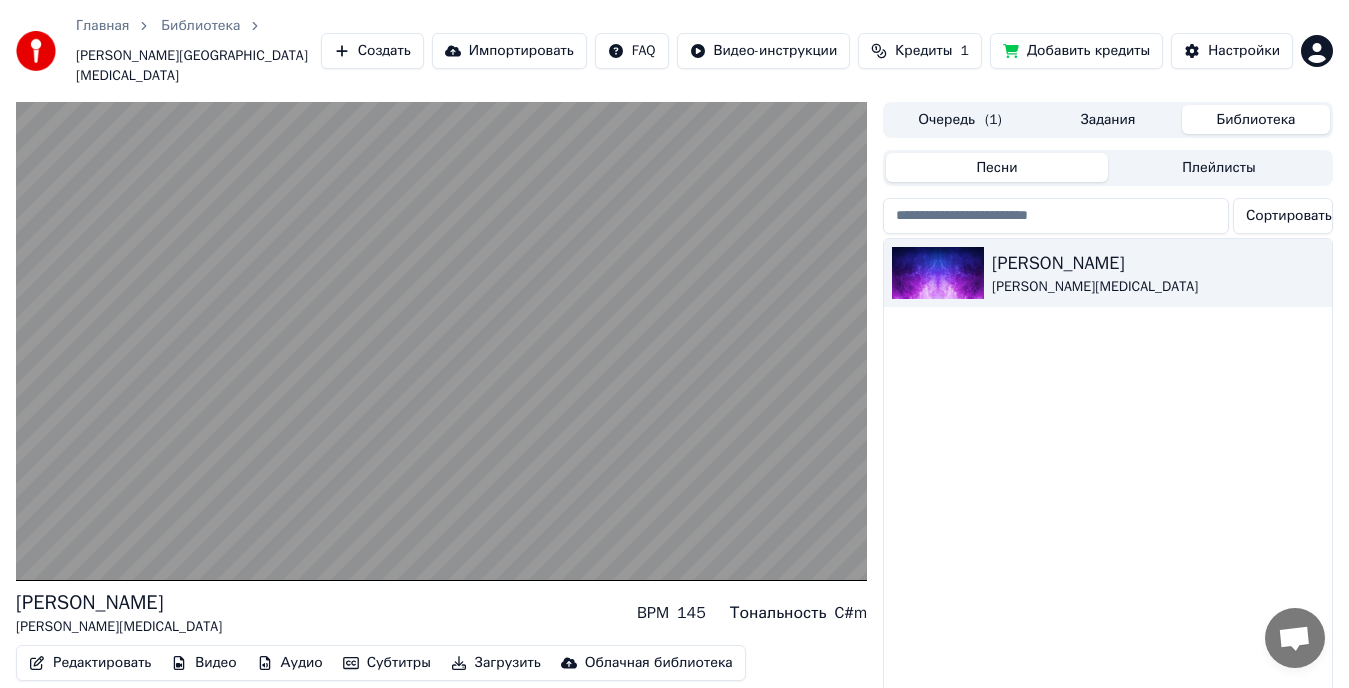 click on "[PERSON_NAME][MEDICAL_DATA]" at bounding box center (1108, 496) 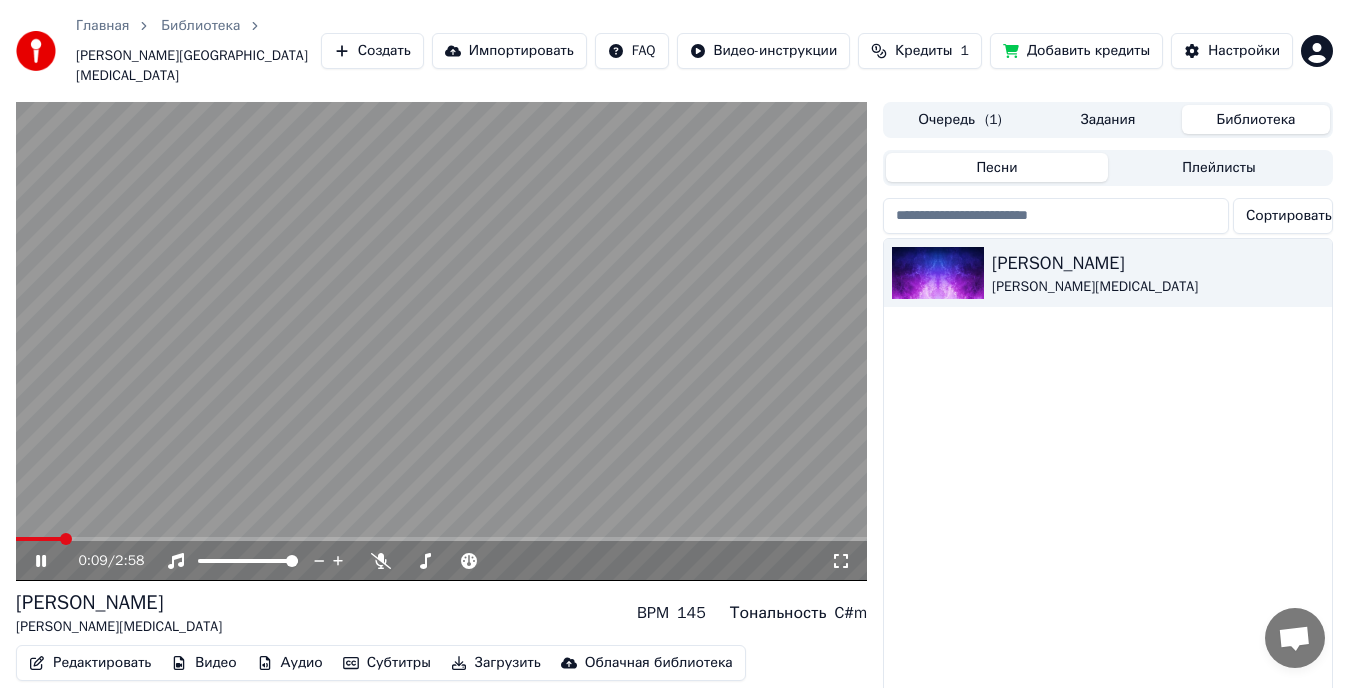 click 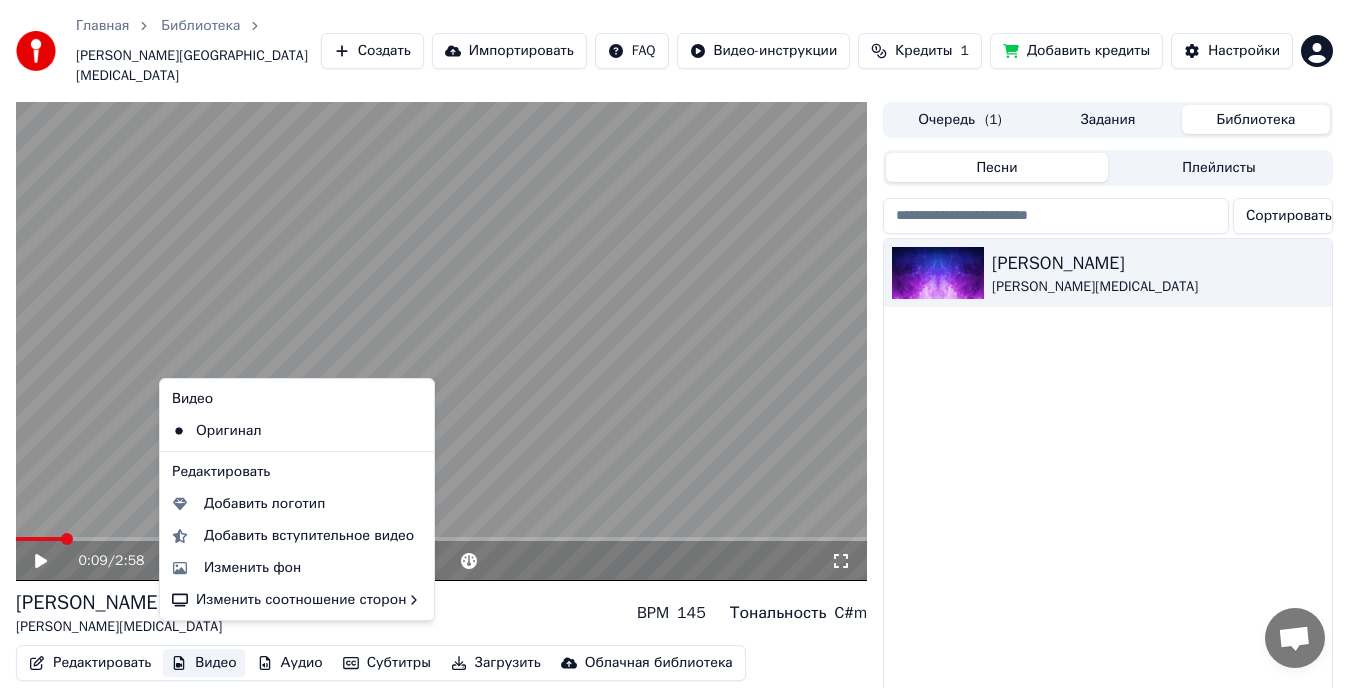 click on "Видео" at bounding box center [203, 663] 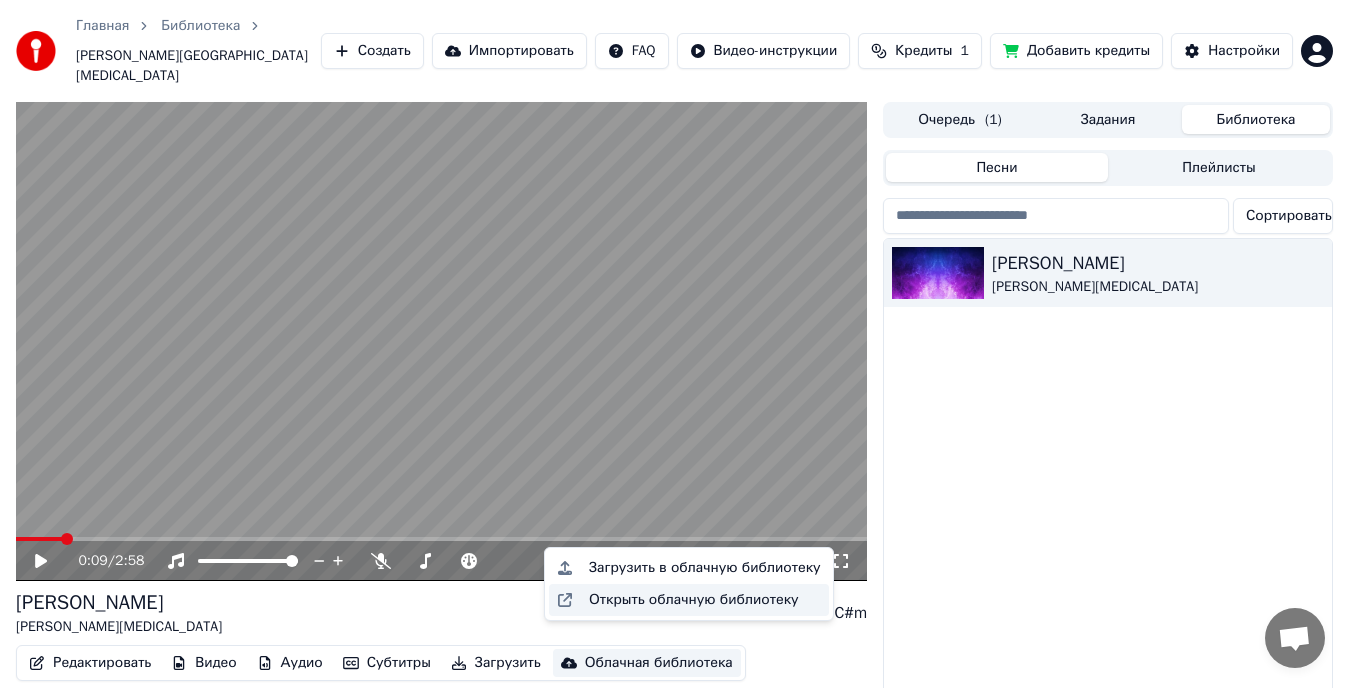 click on "Открыть облачную библиотеку" at bounding box center [694, 600] 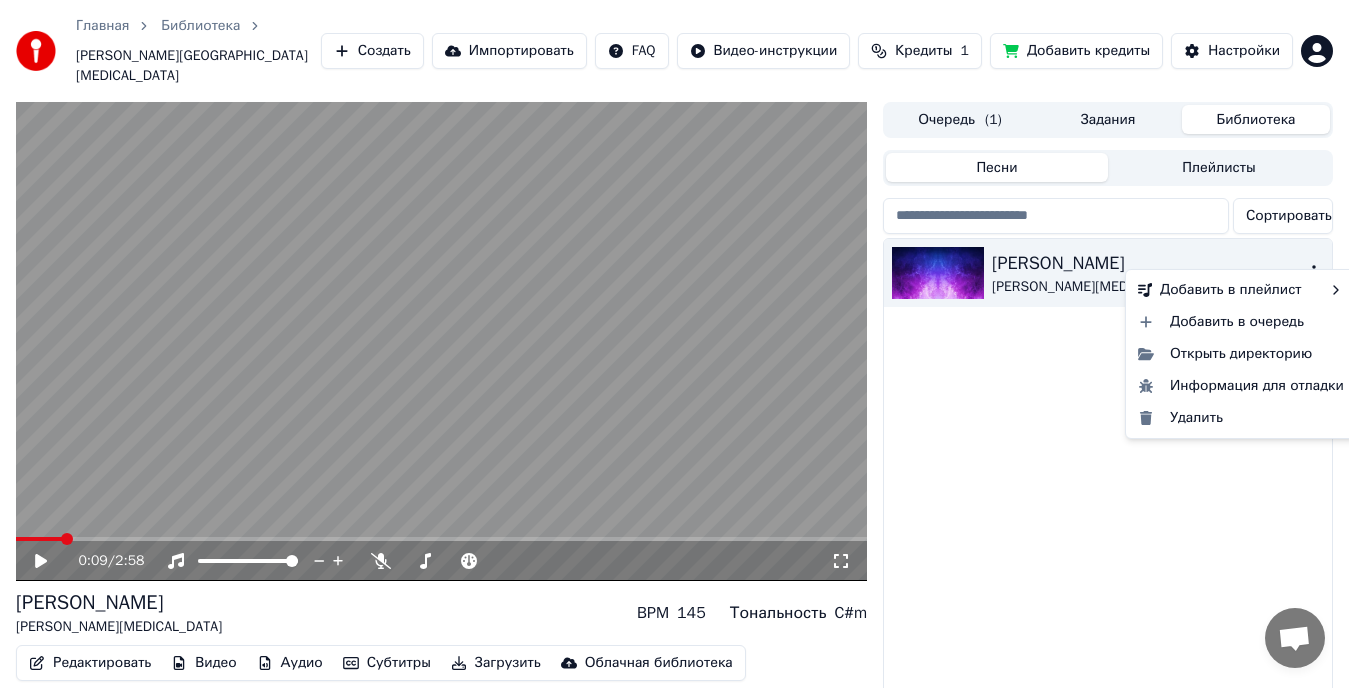click 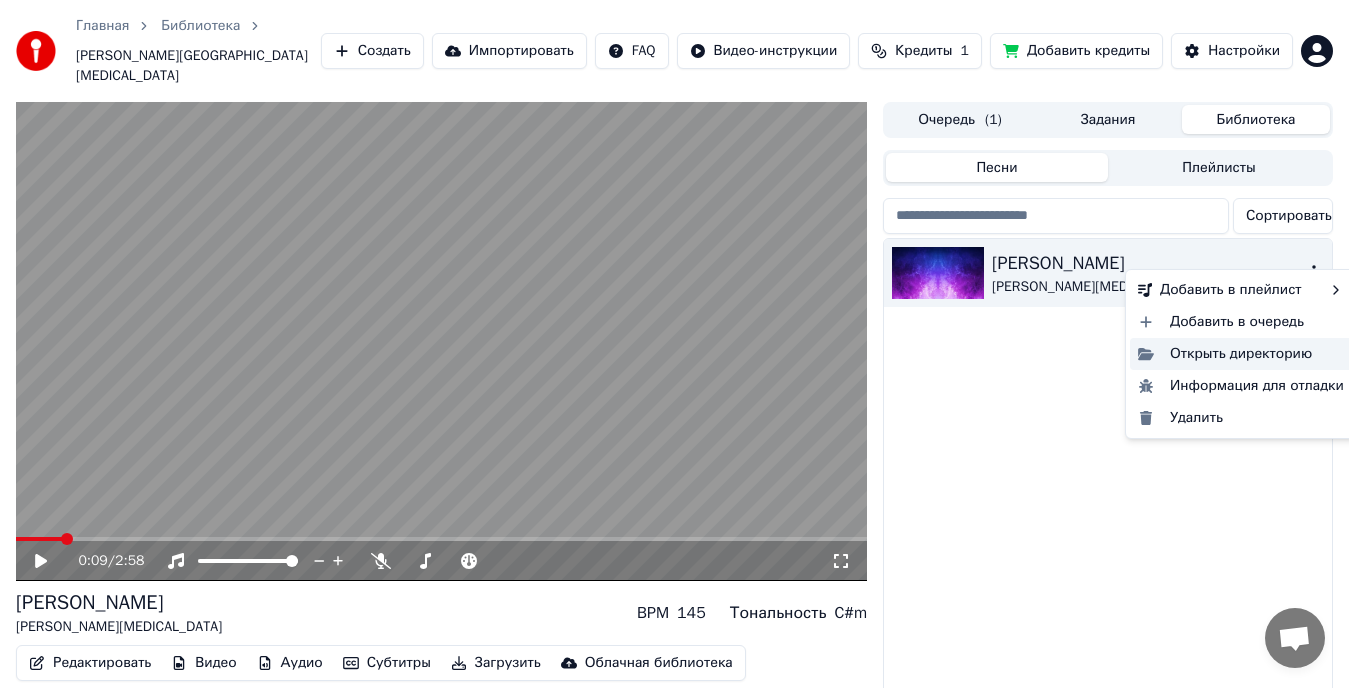 click on "Открыть директорию" at bounding box center (1241, 354) 